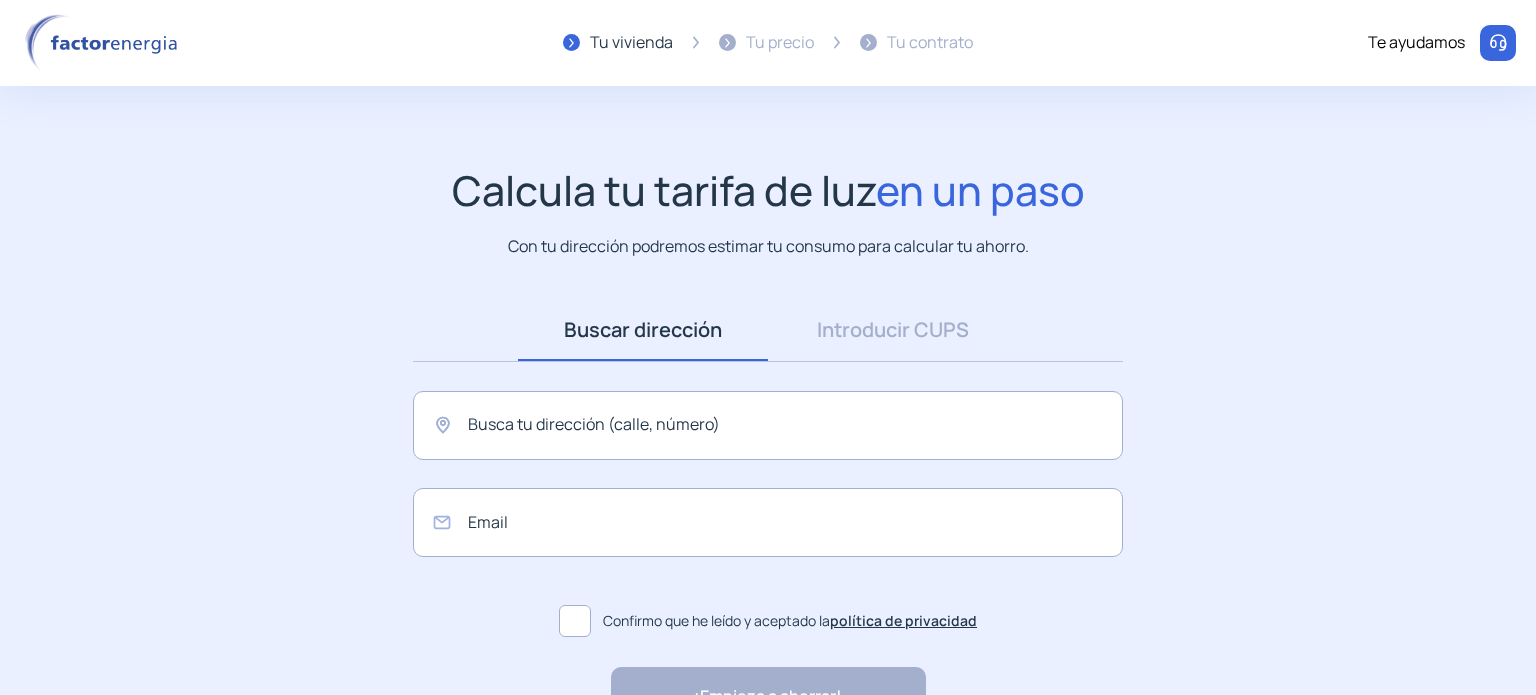 scroll, scrollTop: 0, scrollLeft: 0, axis: both 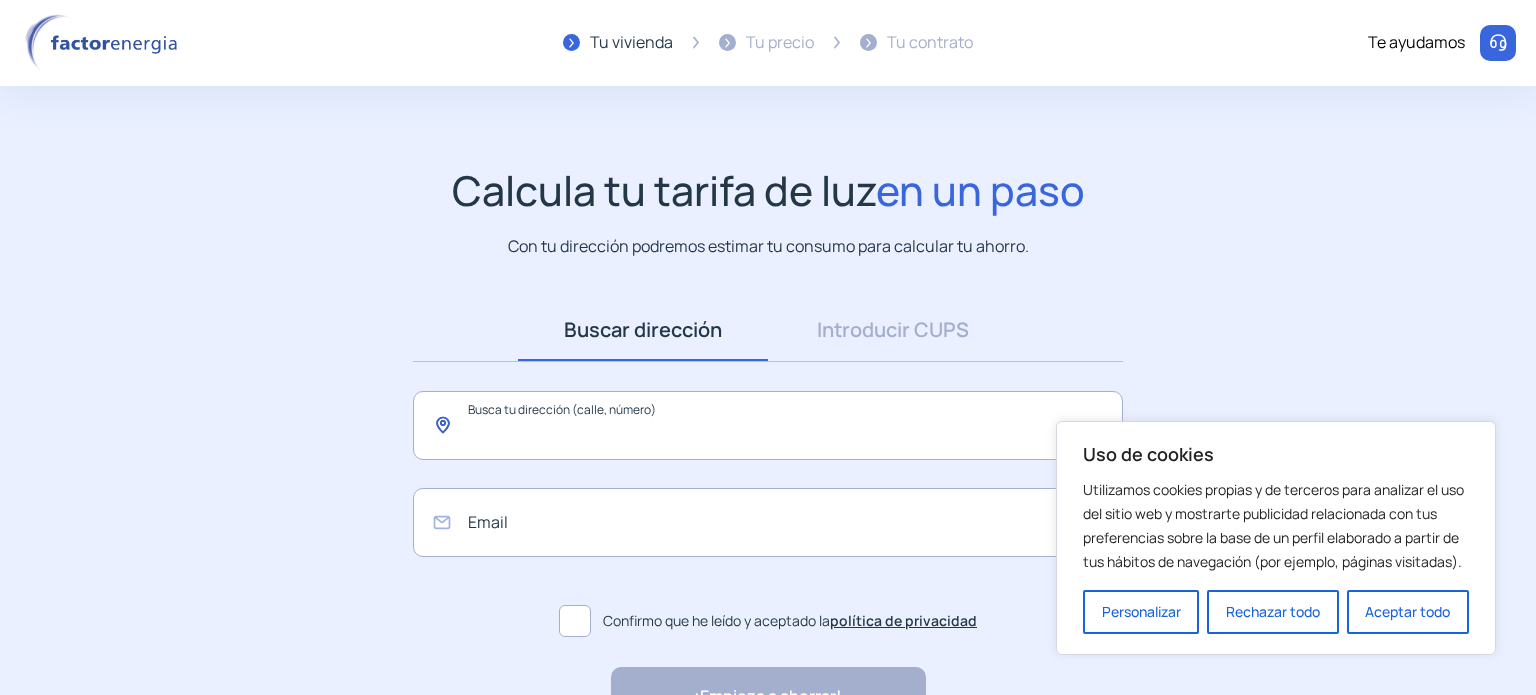 click 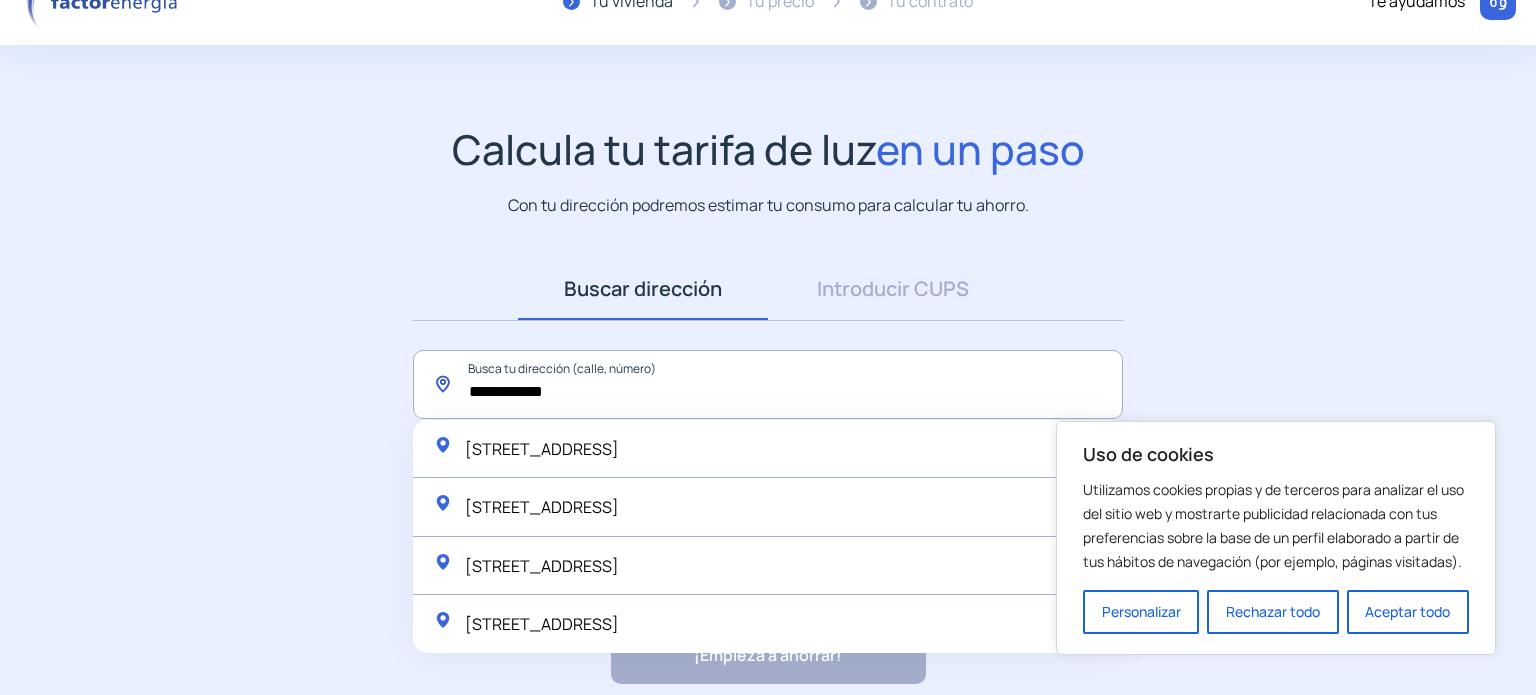scroll, scrollTop: 130, scrollLeft: 0, axis: vertical 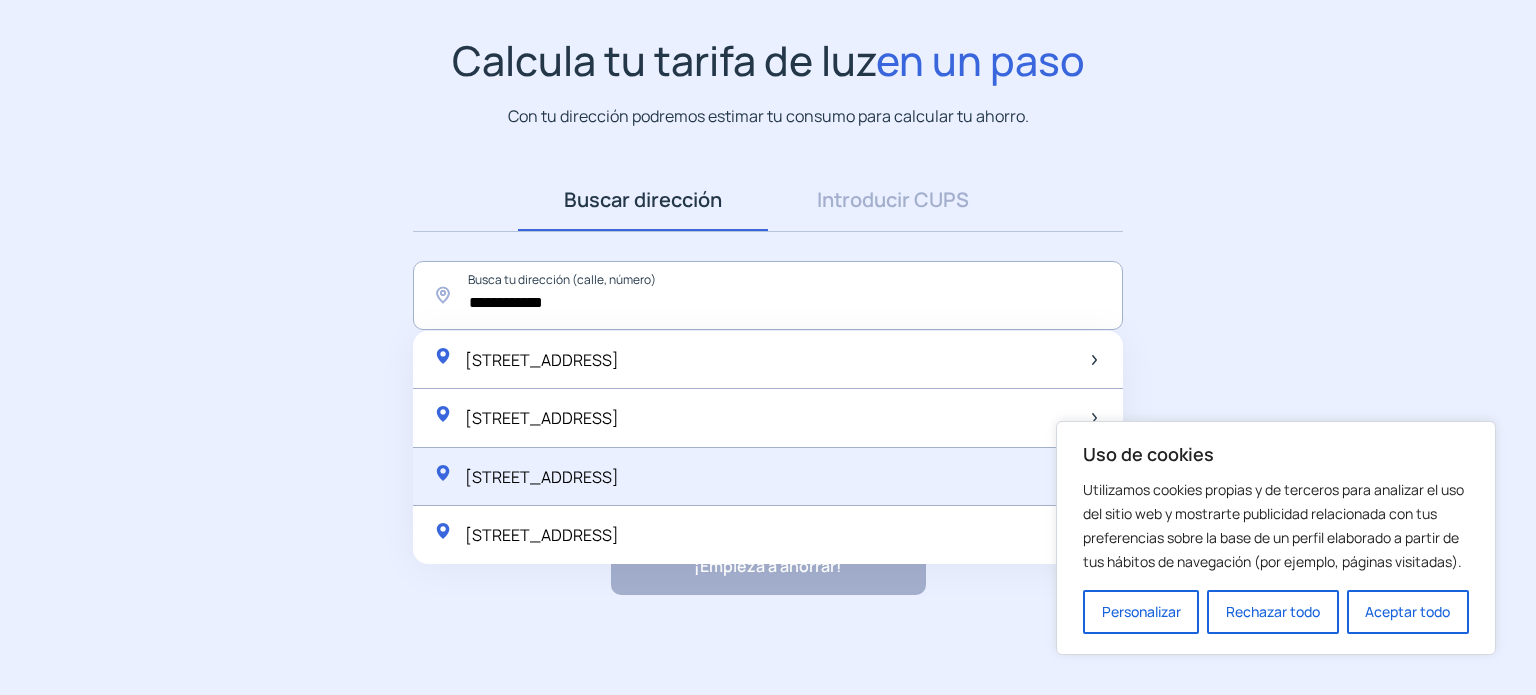click on "[STREET_ADDRESS]" 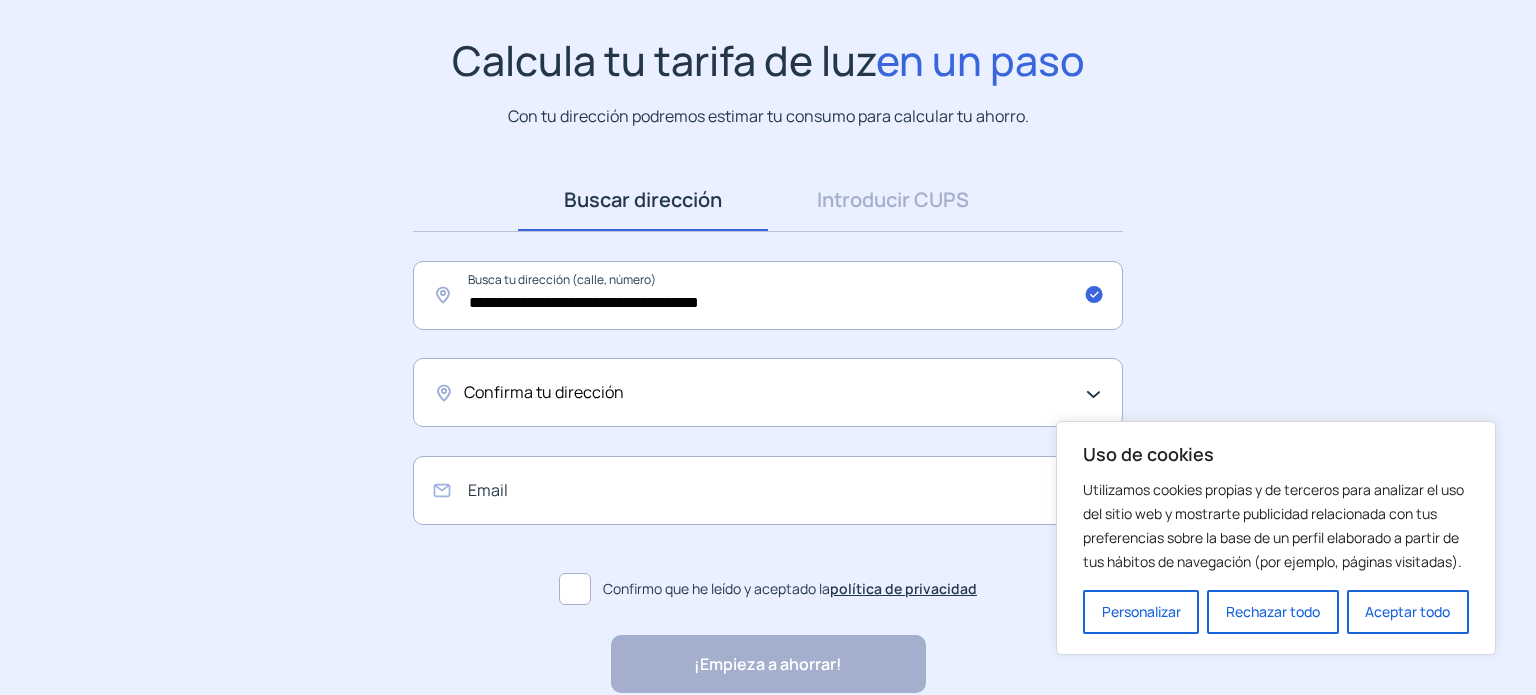 click on "Confirma tu dirección" 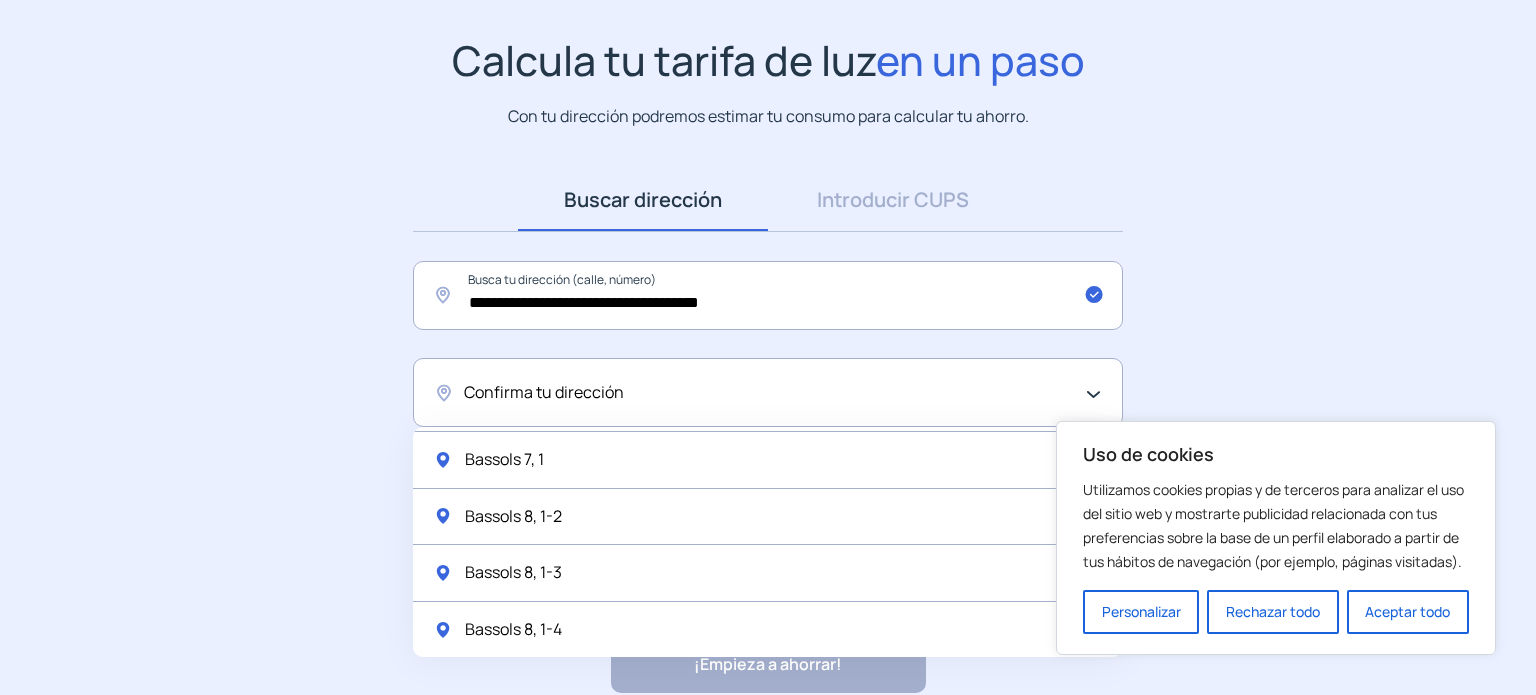 scroll, scrollTop: 1184, scrollLeft: 0, axis: vertical 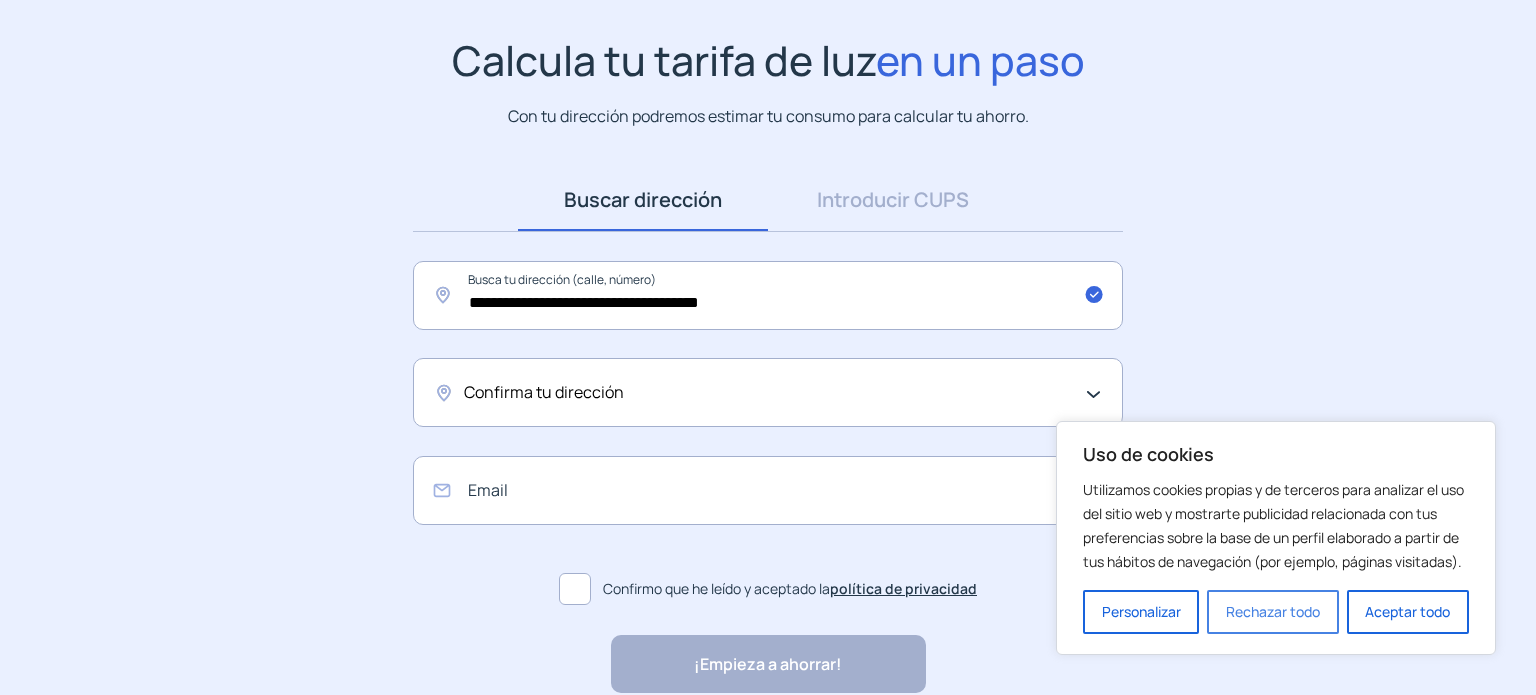 click on "Rechazar todo" at bounding box center (1272, 612) 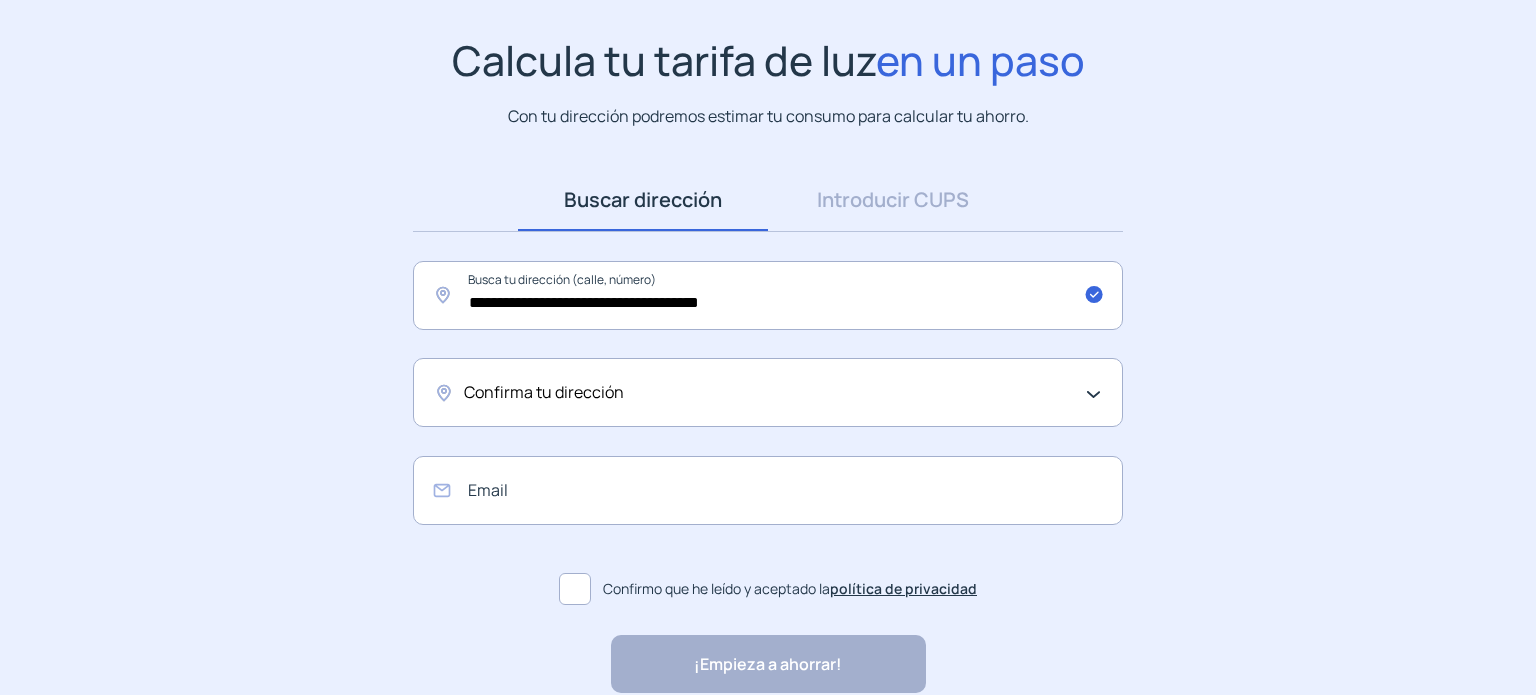 click on "Confirma tu dirección" 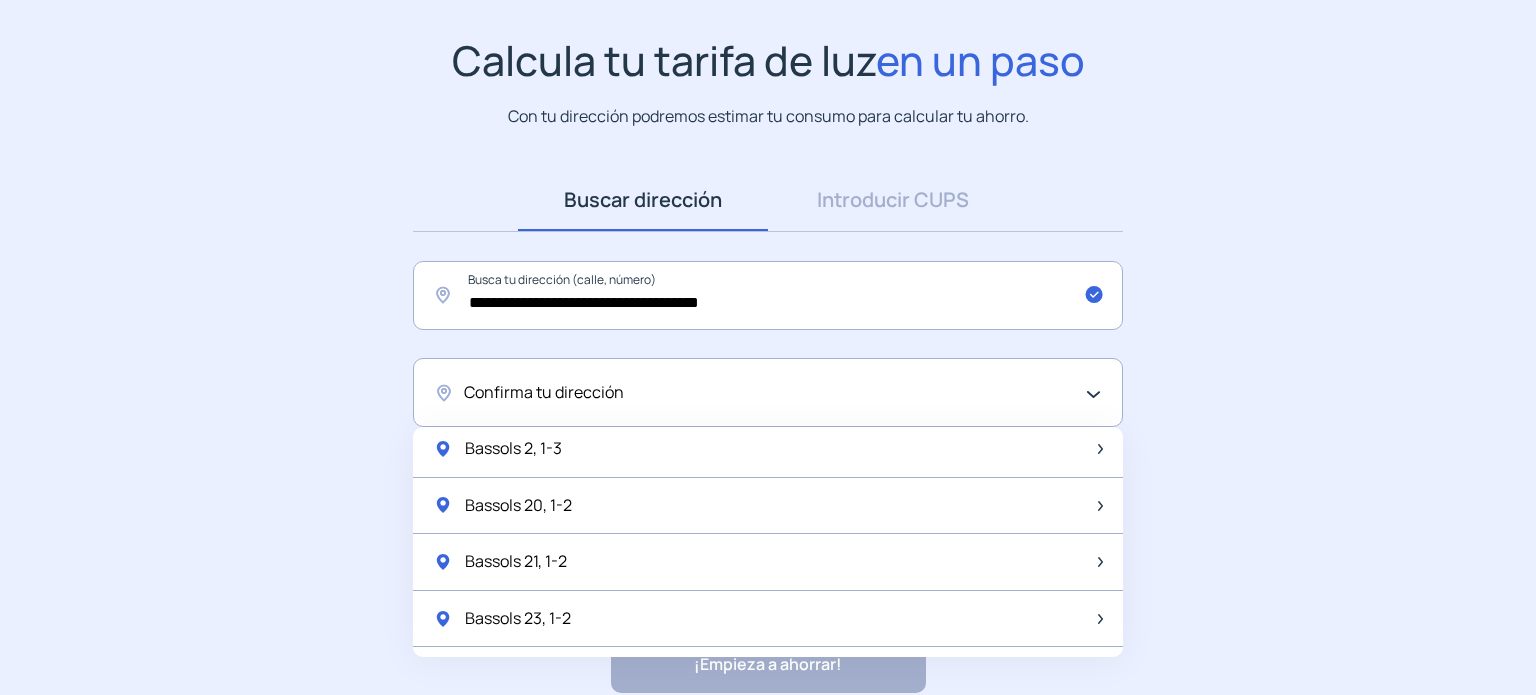 scroll, scrollTop: 628, scrollLeft: 0, axis: vertical 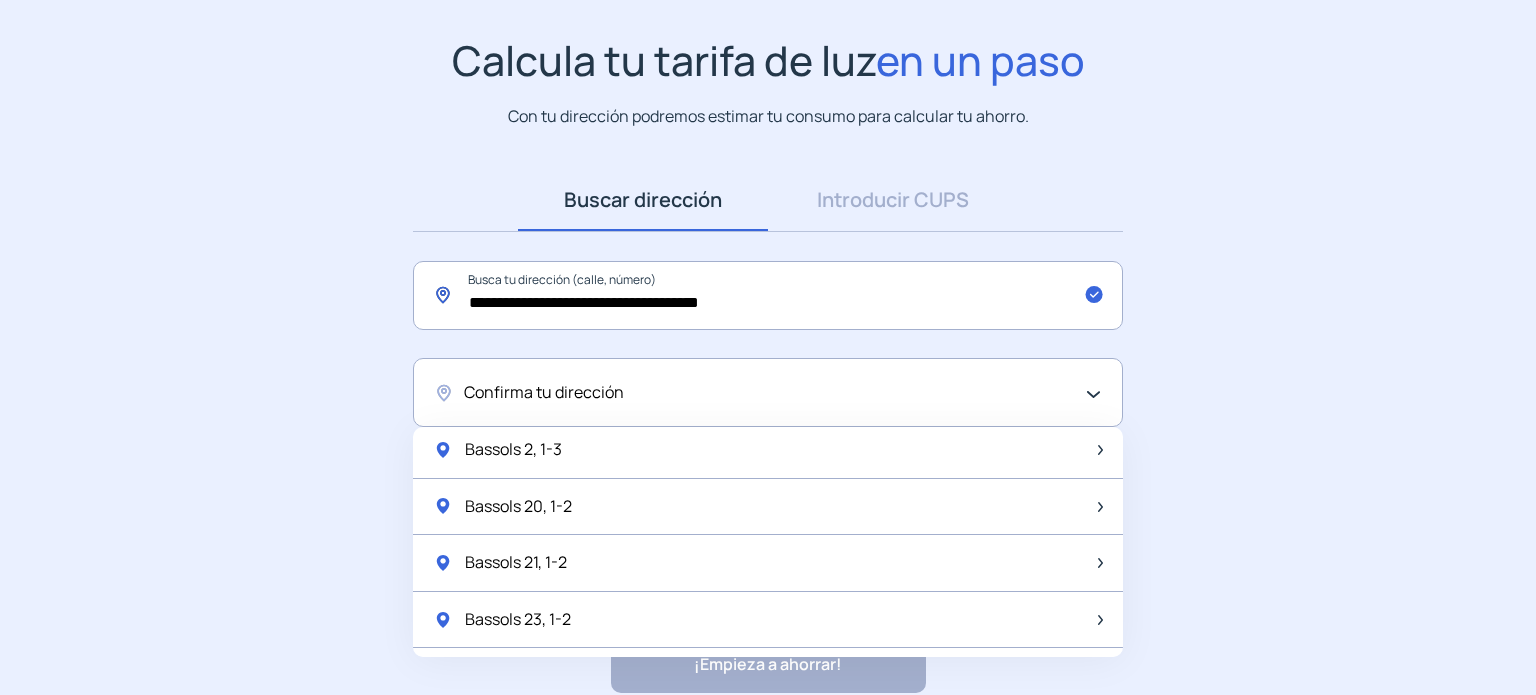 drag, startPoint x: 596, startPoint y: 298, endPoint x: 651, endPoint y: 397, distance: 113.25193 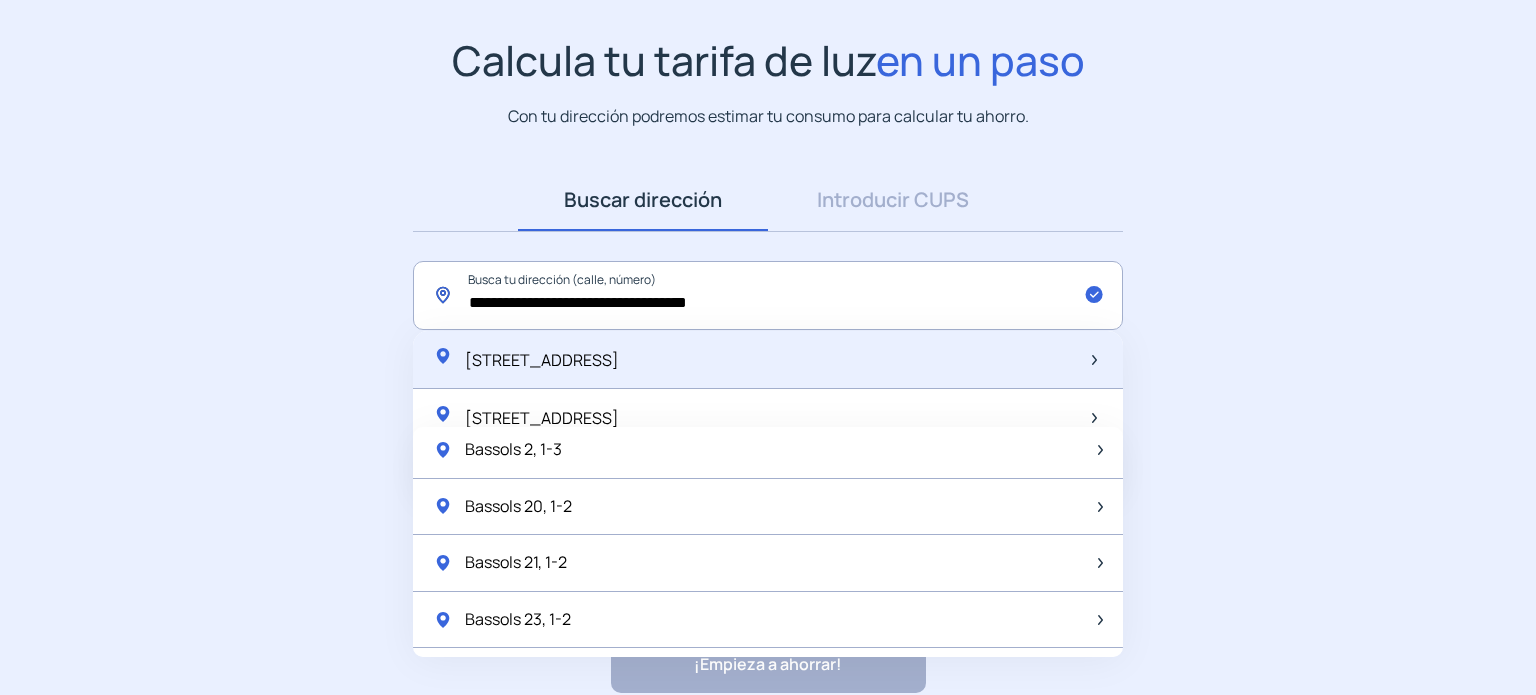 type on "**********" 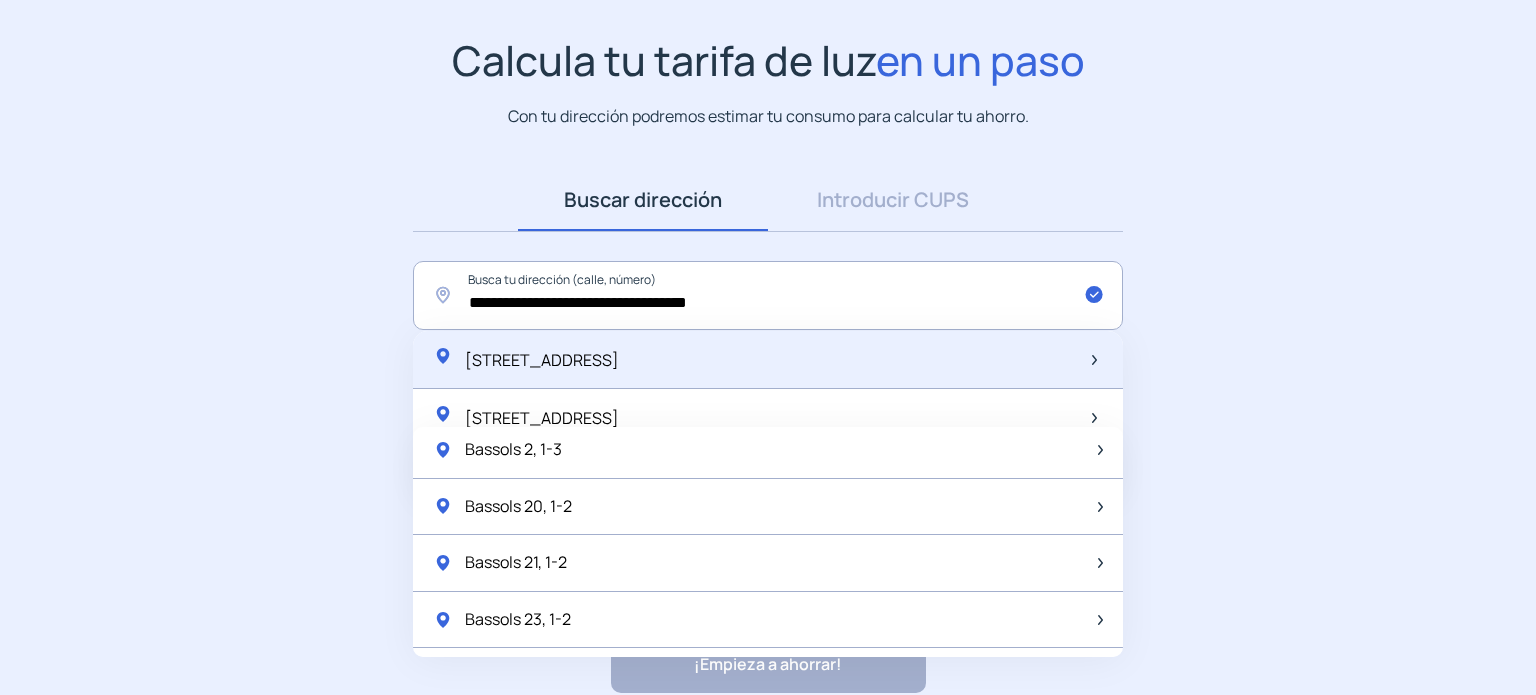 click on "[STREET_ADDRESS]" 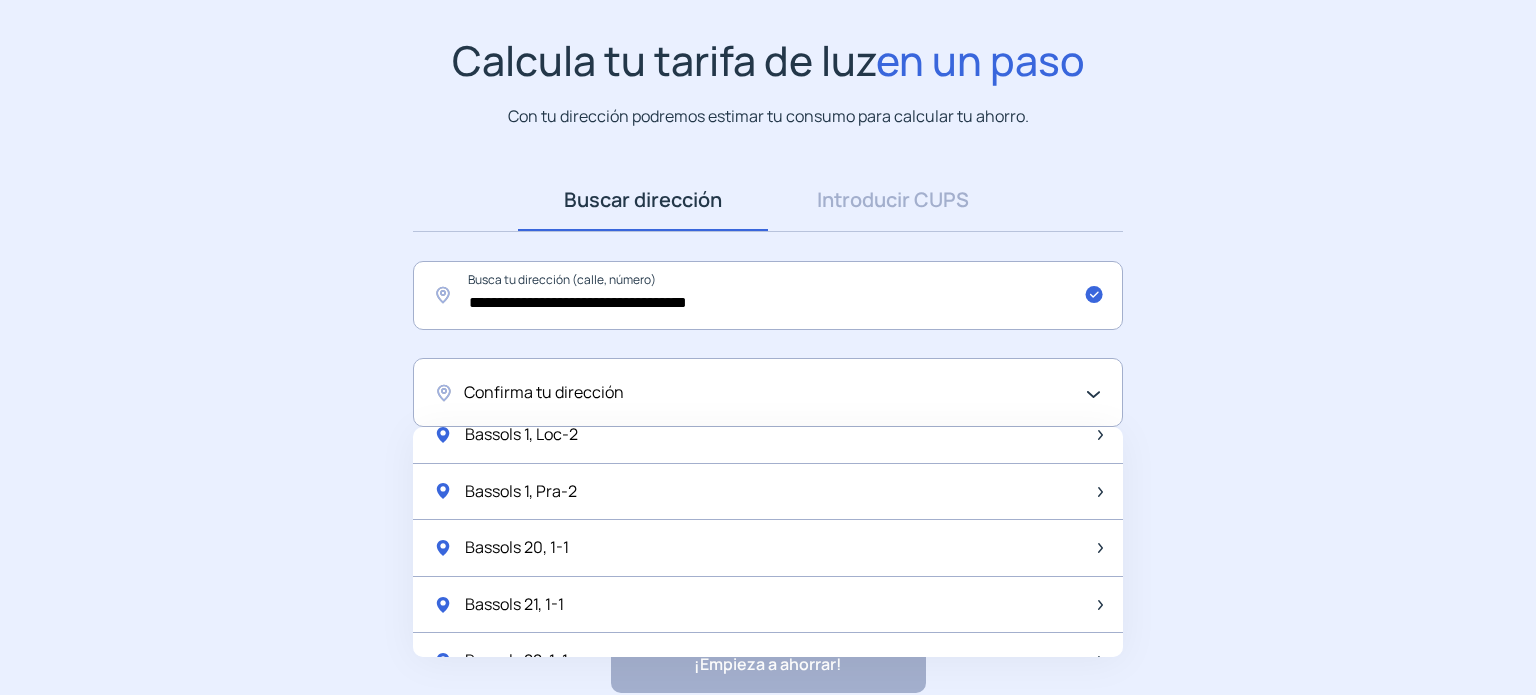 scroll, scrollTop: 927, scrollLeft: 0, axis: vertical 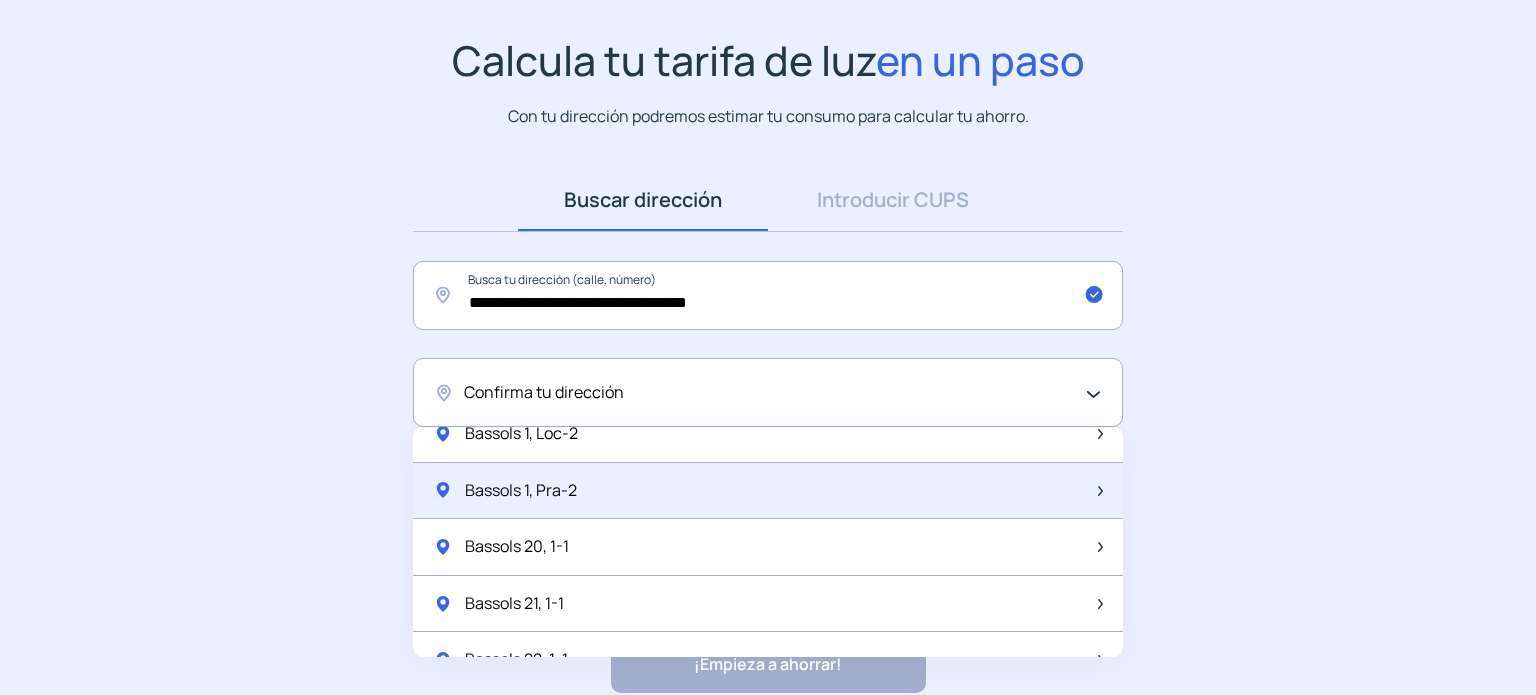 click on "Bassols 1, Pra-2" 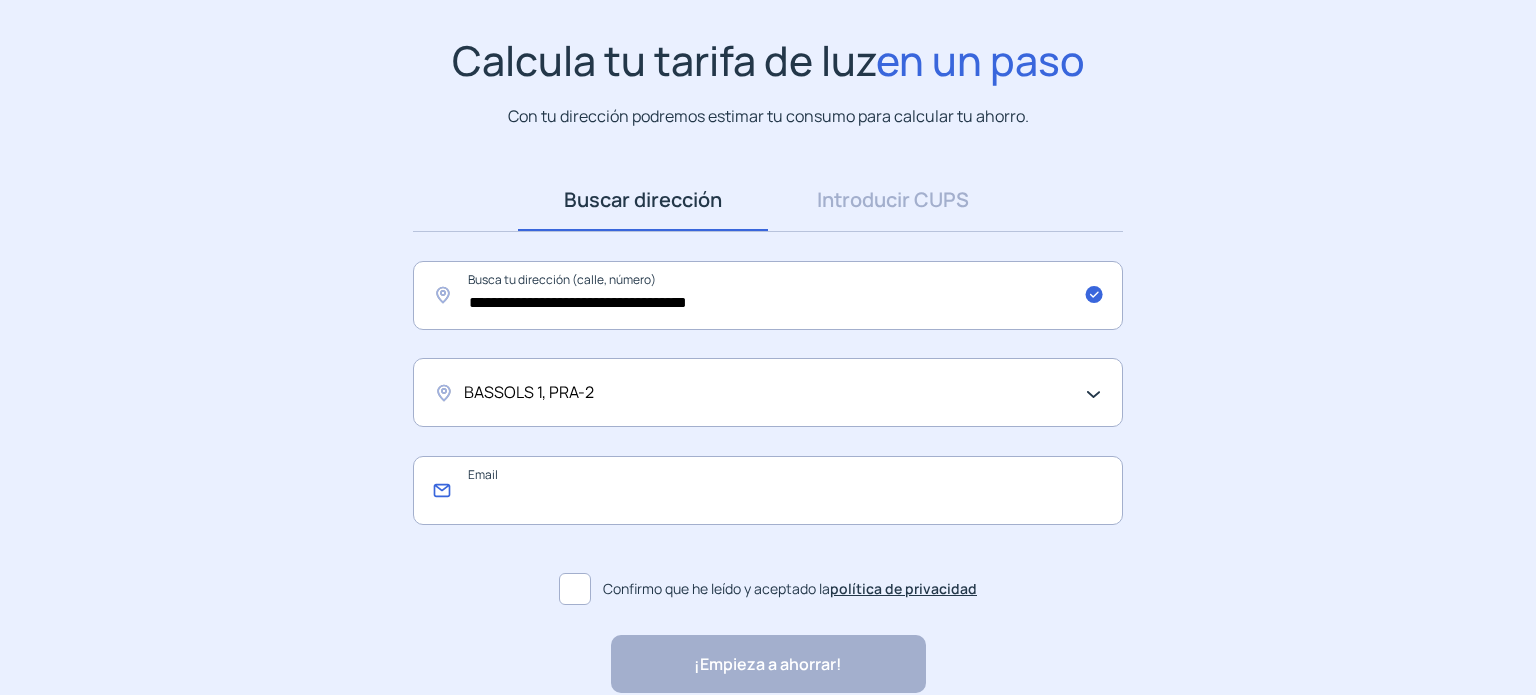 click 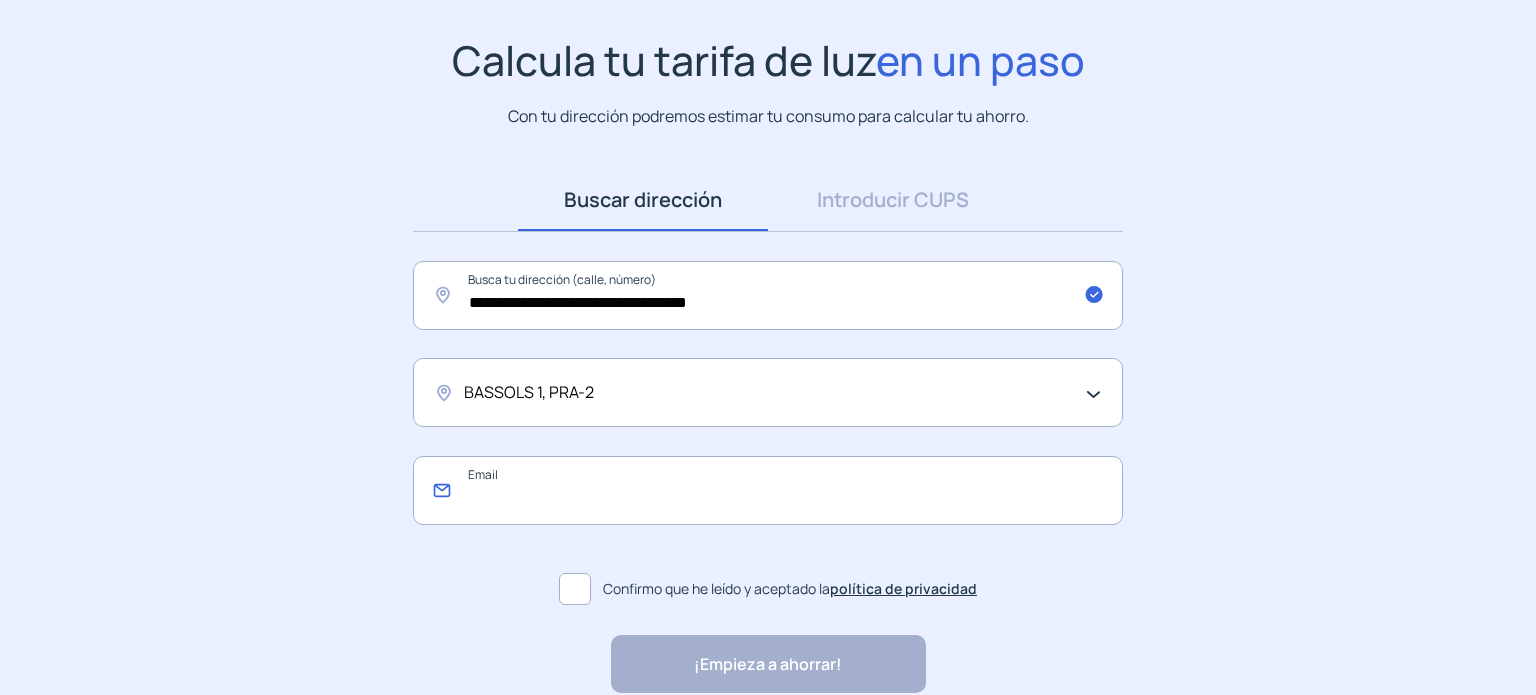 type on "**********" 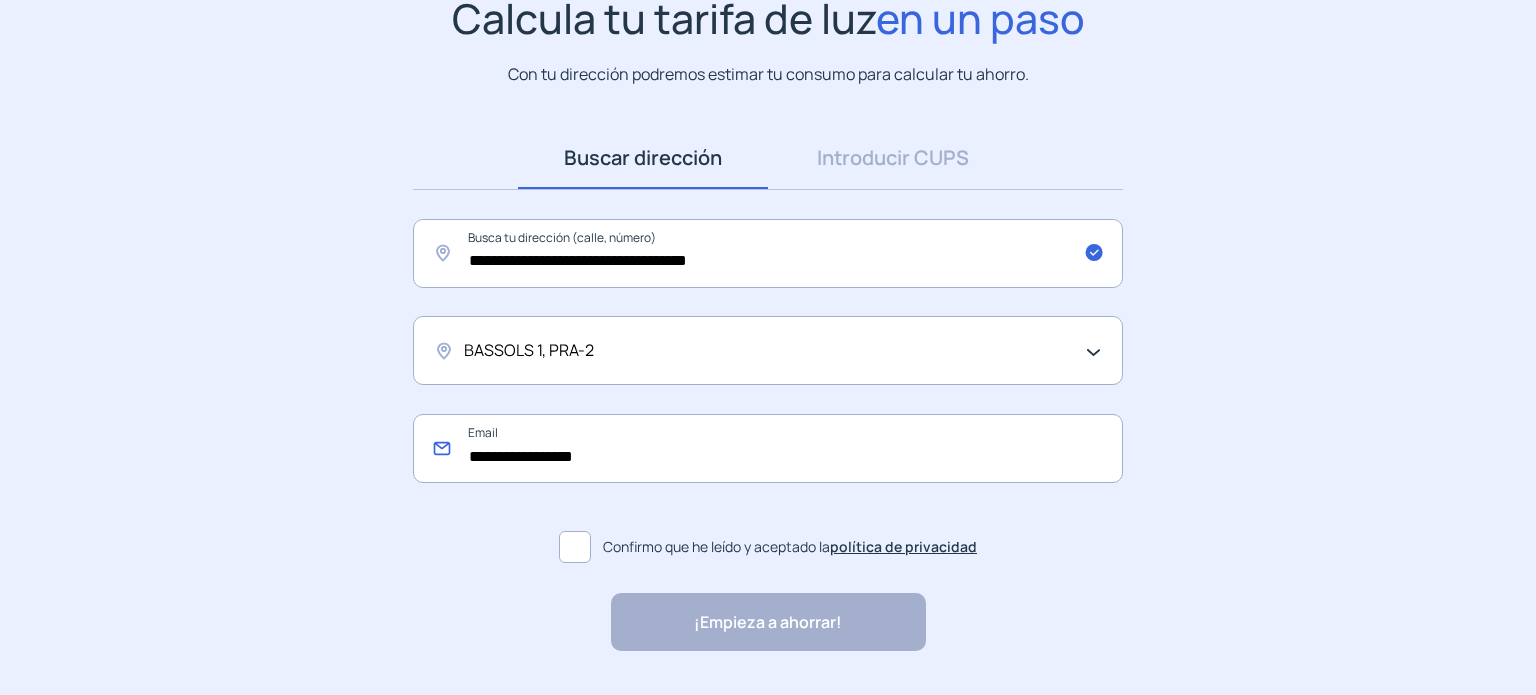 scroll, scrollTop: 228, scrollLeft: 0, axis: vertical 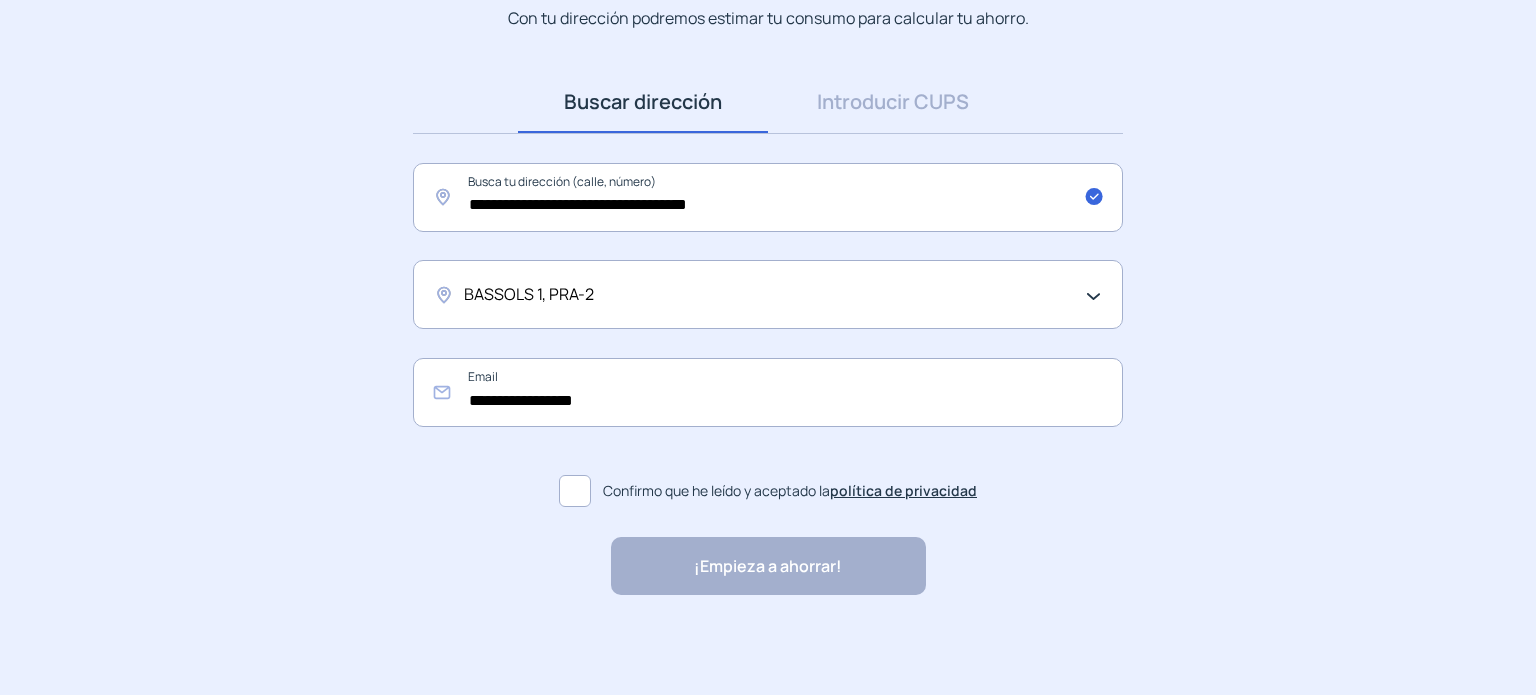 click 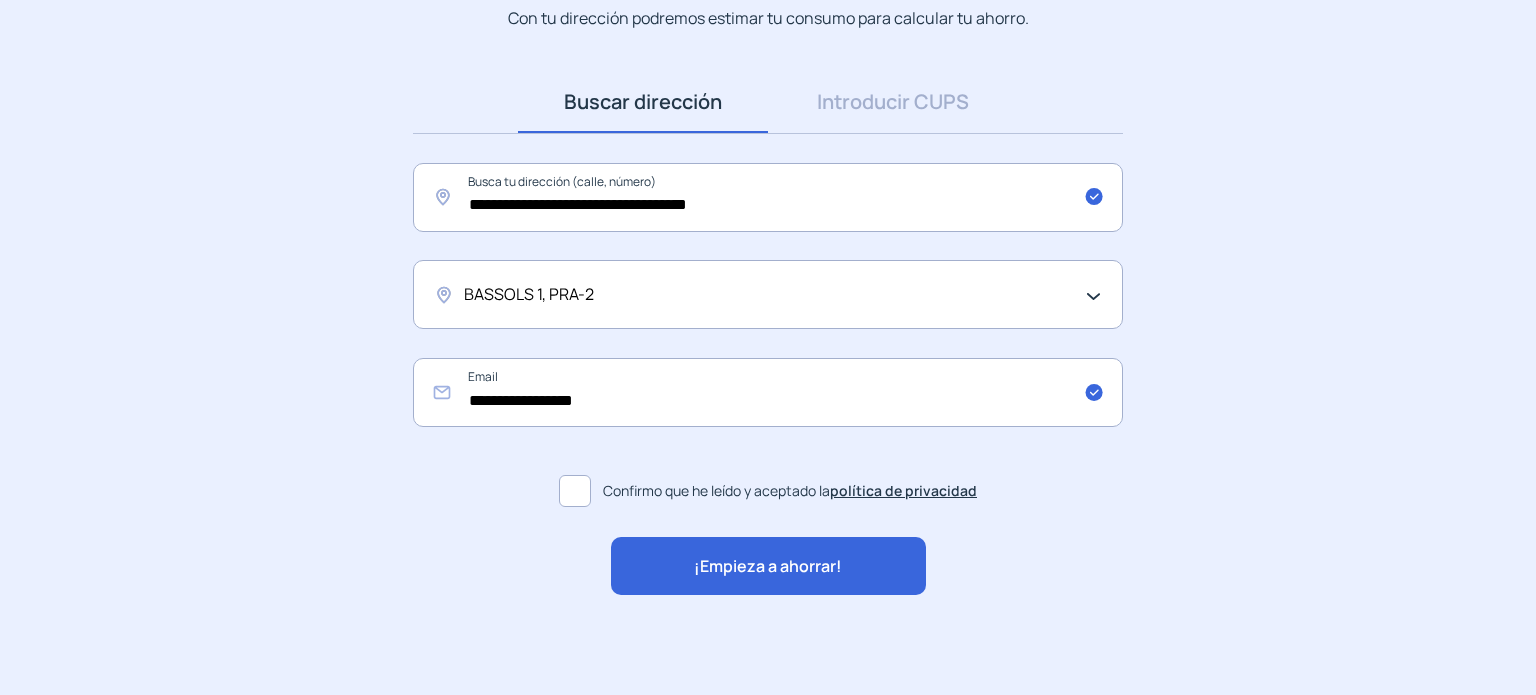 click on "¡Empieza a ahorrar!" 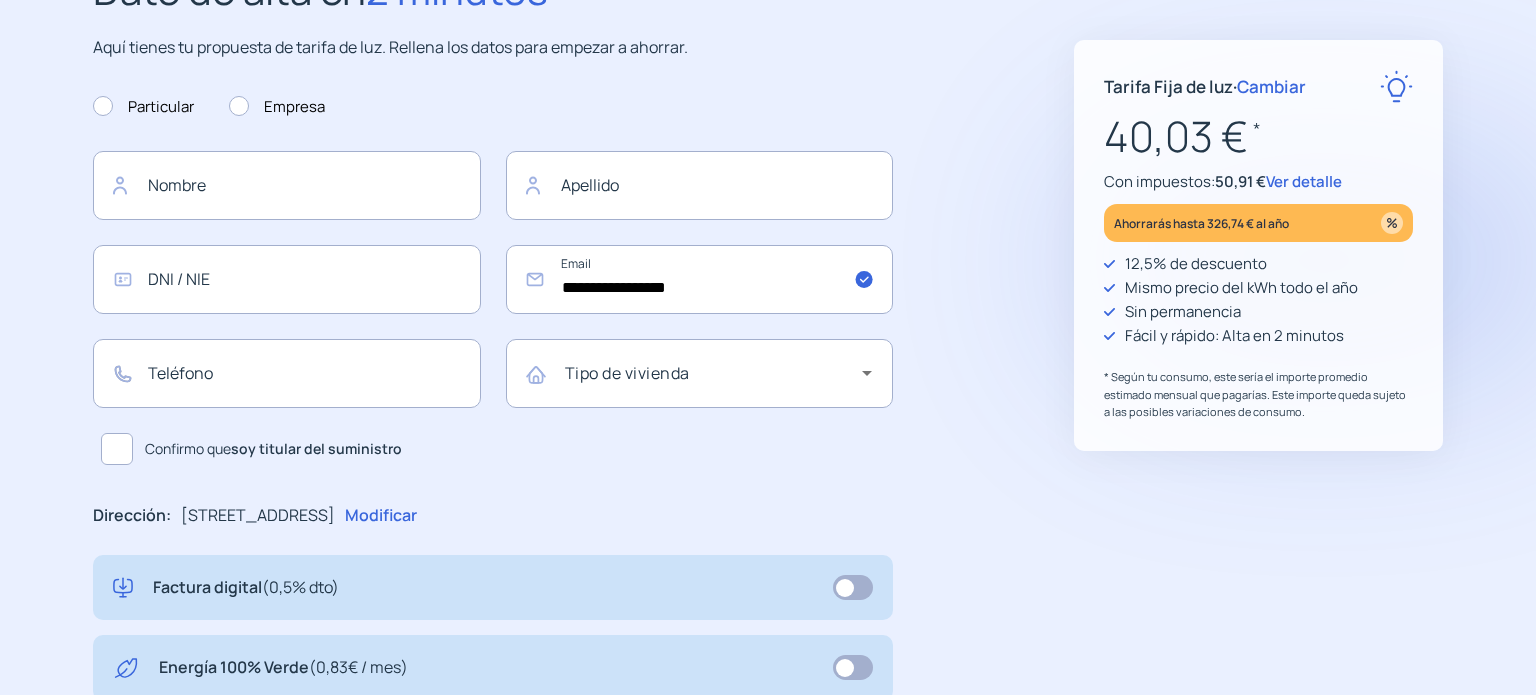 scroll, scrollTop: 196, scrollLeft: 0, axis: vertical 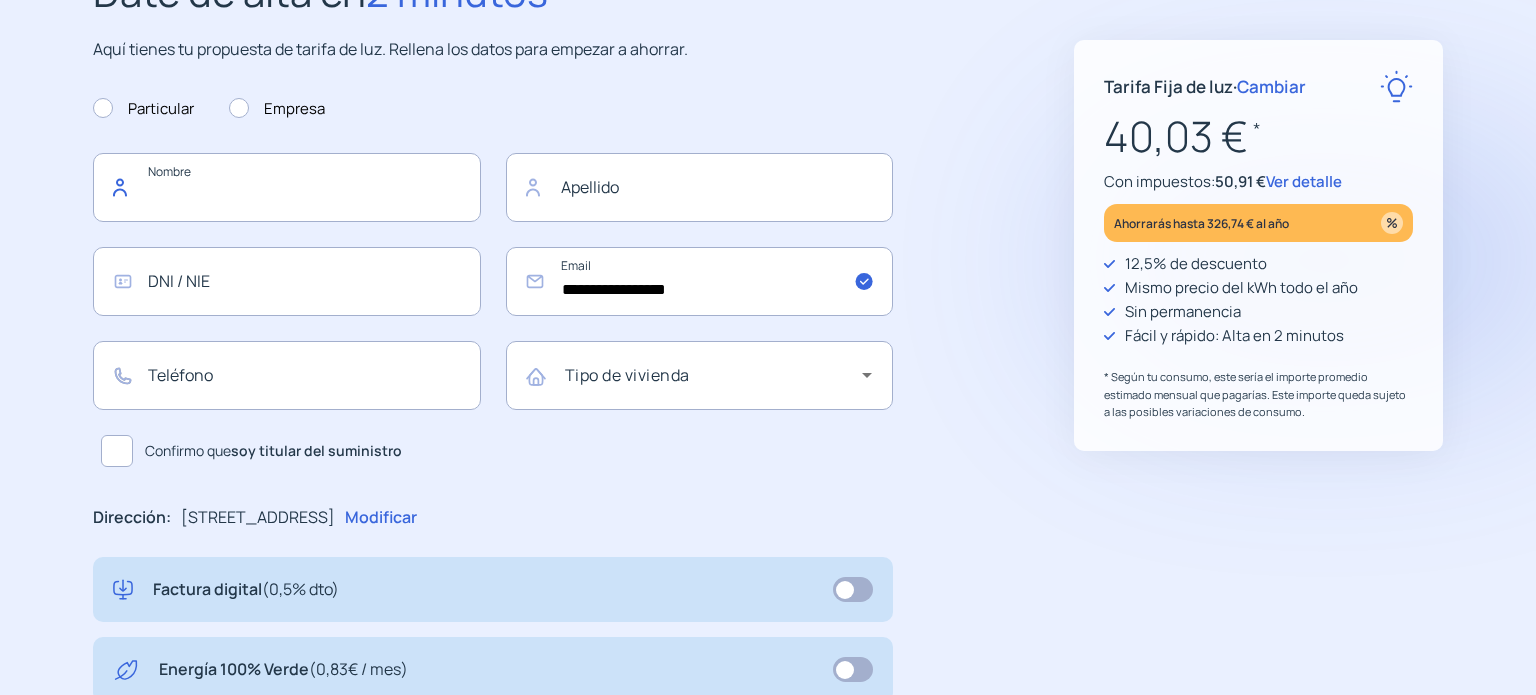 click 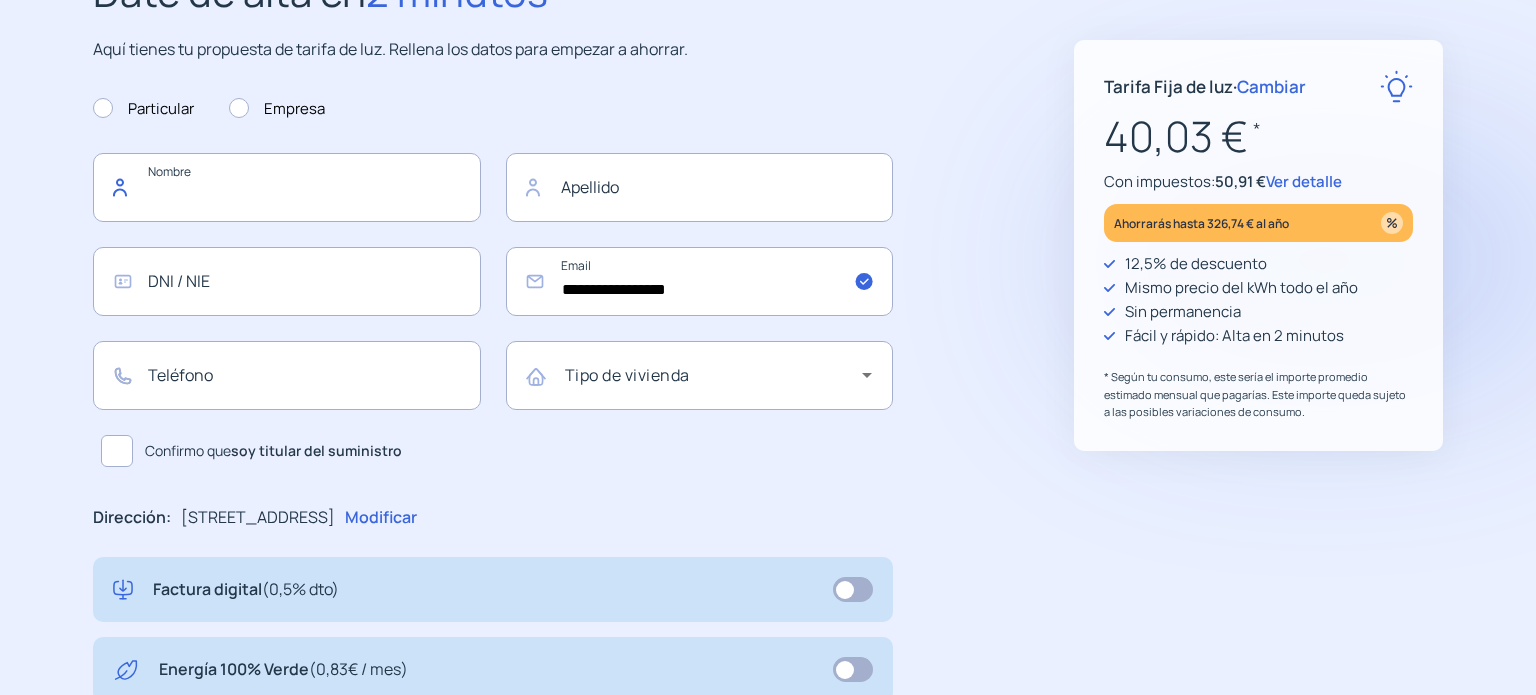 type on "*****" 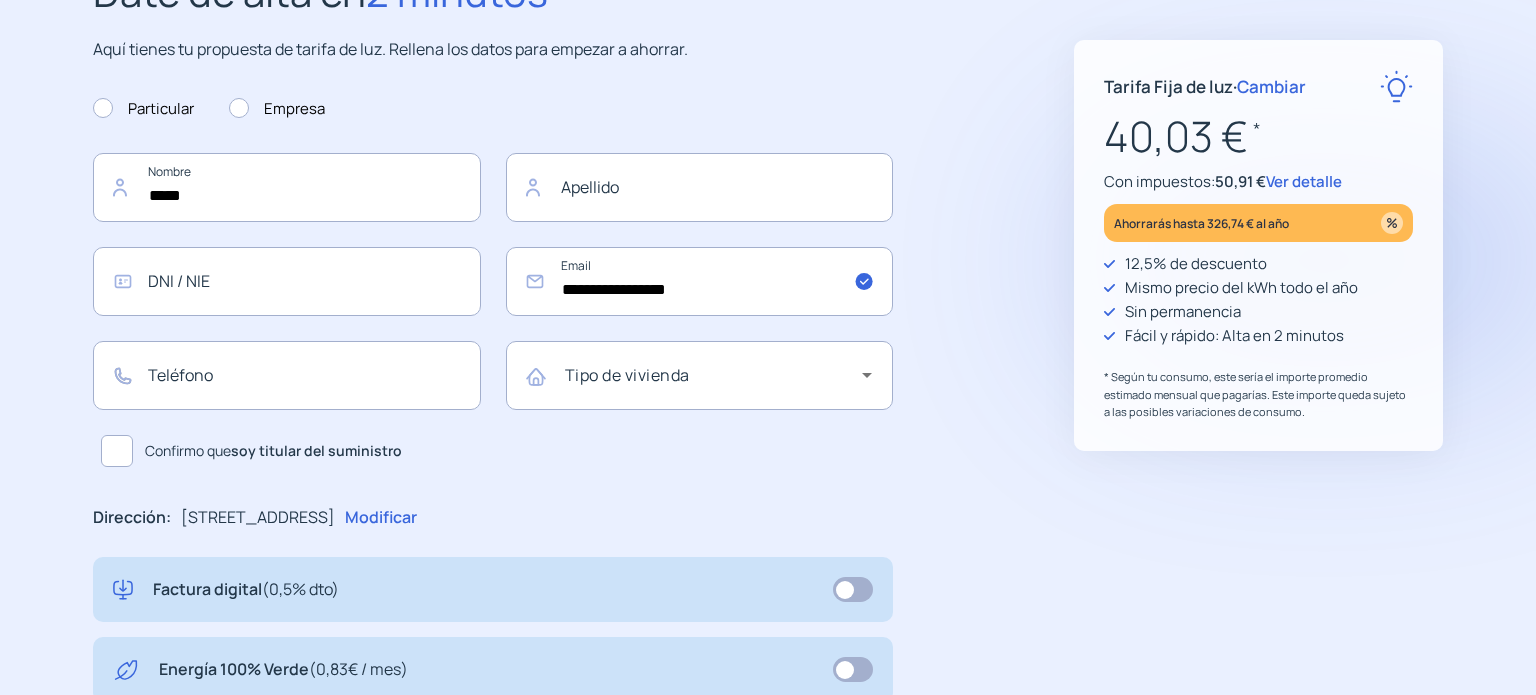 type on "**********" 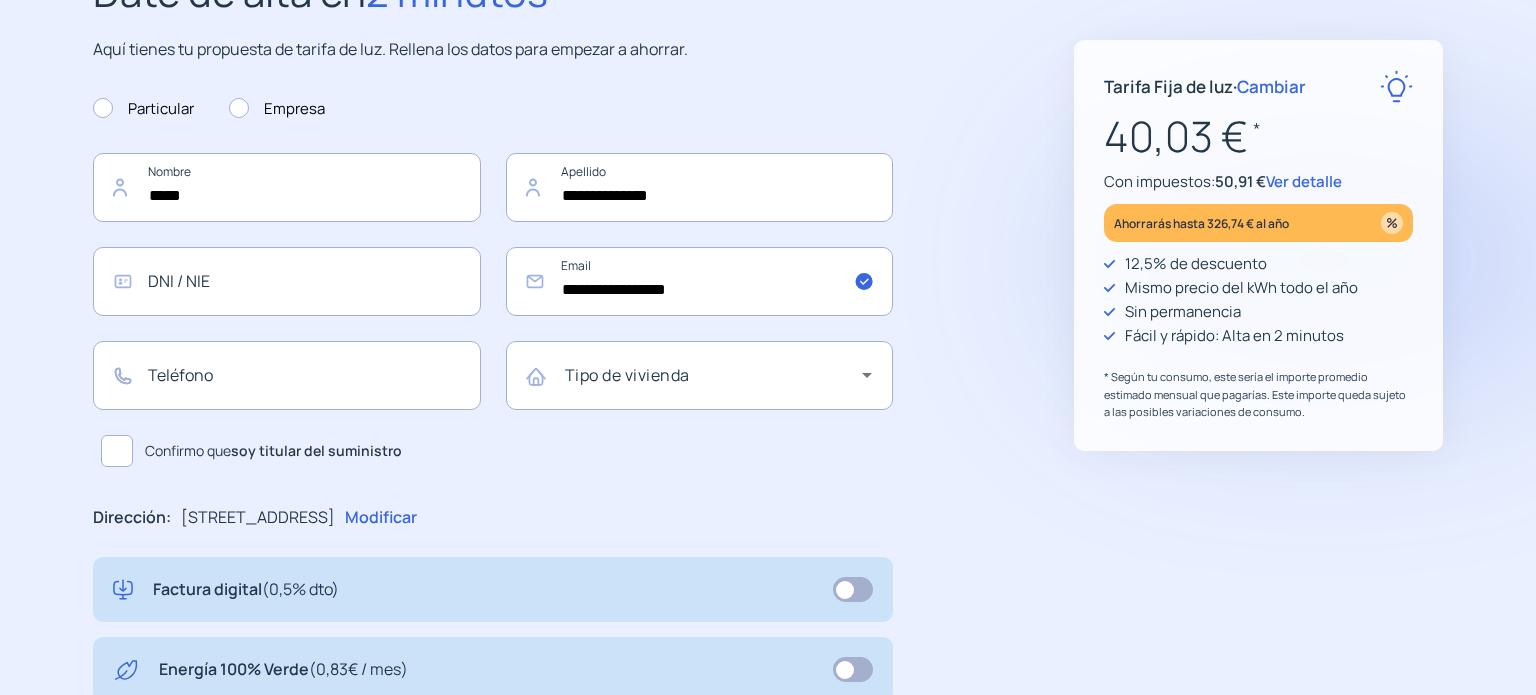 type on "*********" 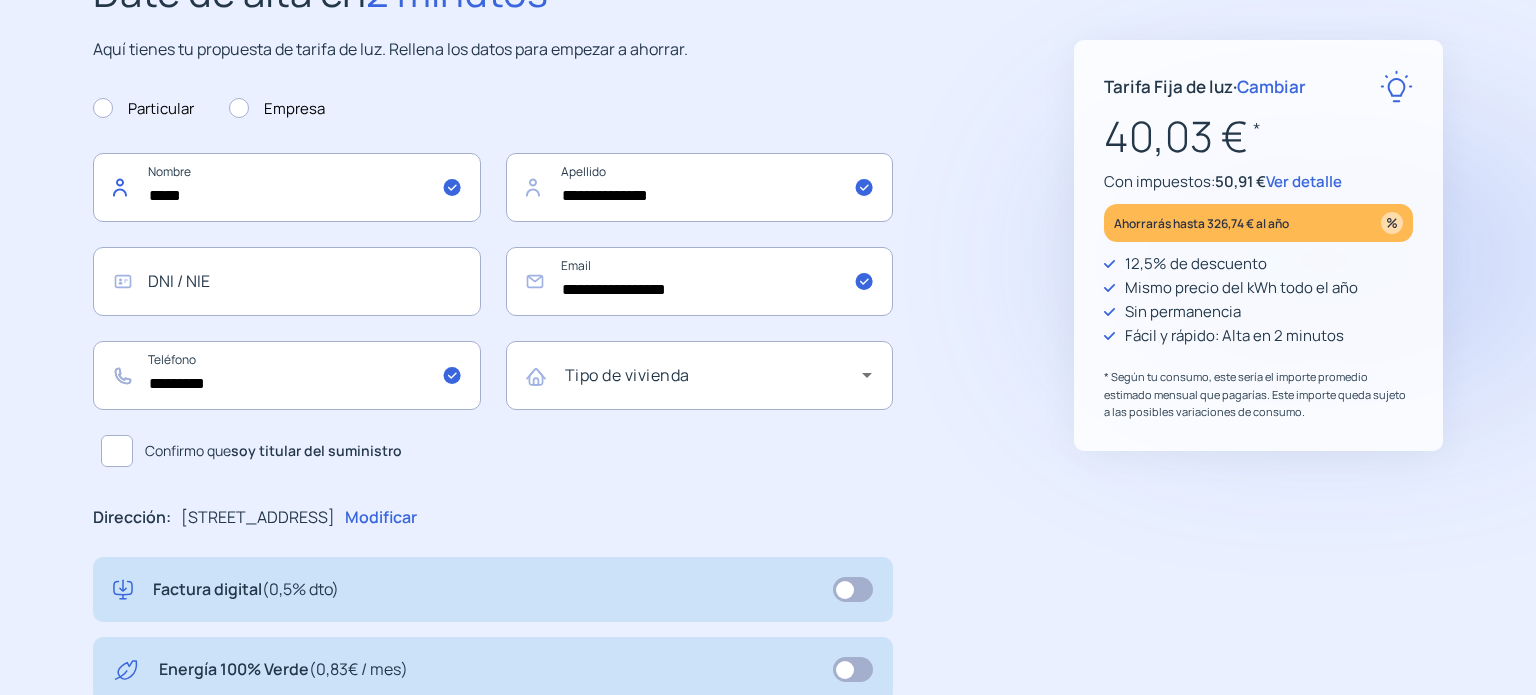drag, startPoint x: 232, startPoint y: 192, endPoint x: 84, endPoint y: 170, distance: 149.6262 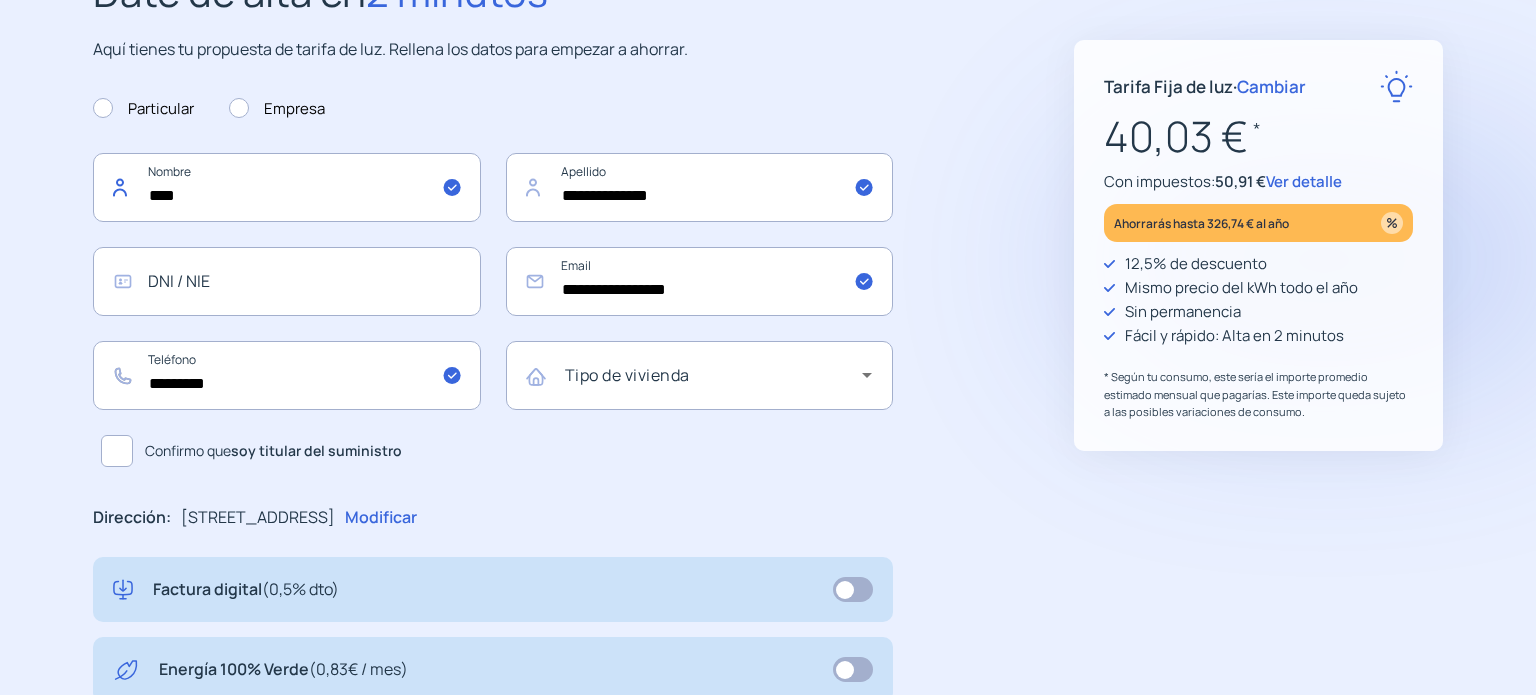 type on "****" 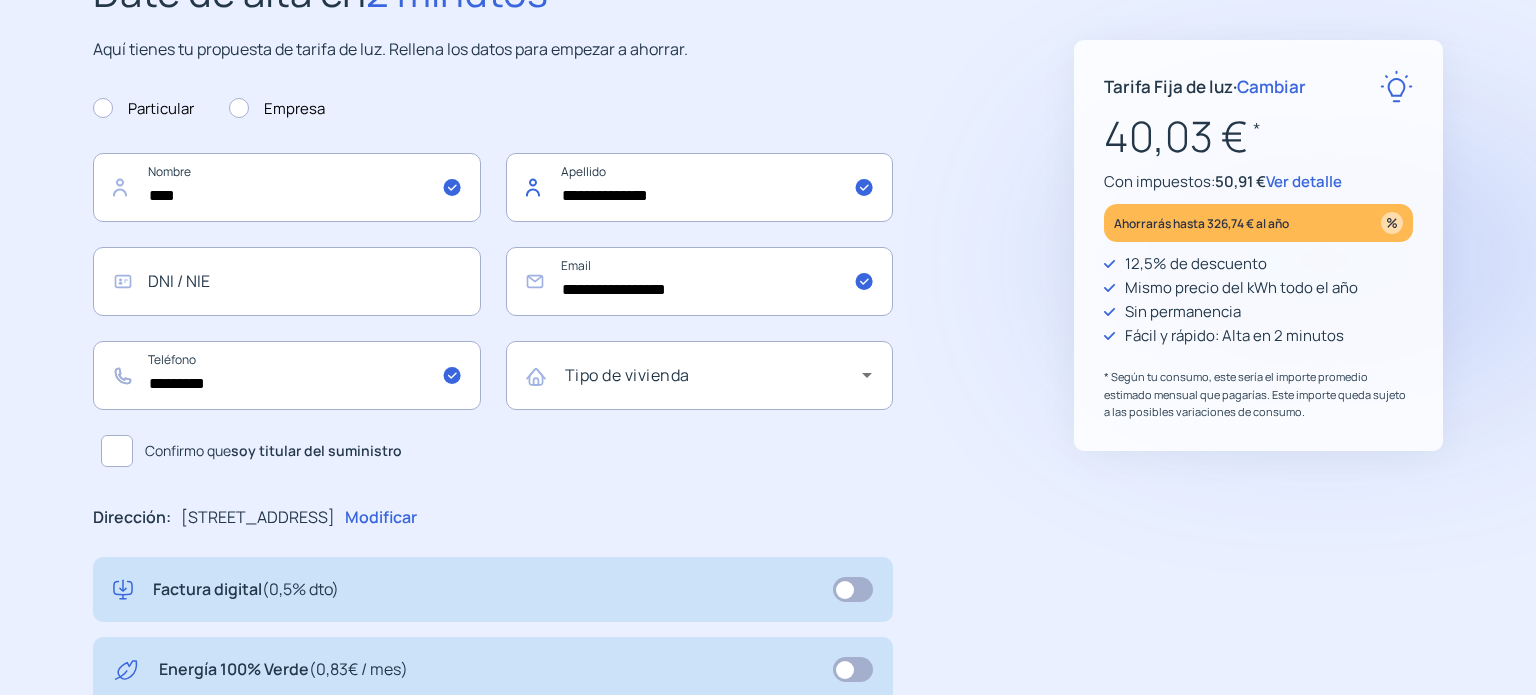 click on "**********" 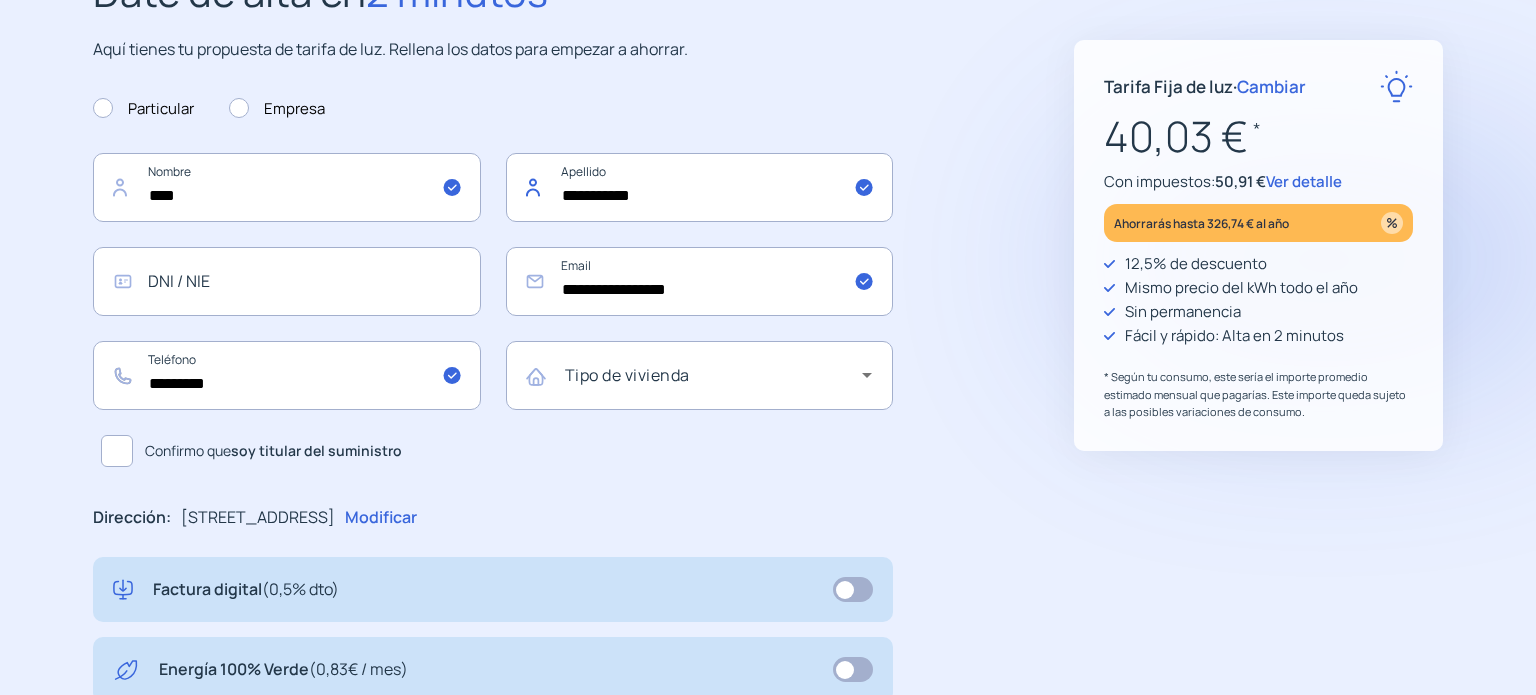 type on "**********" 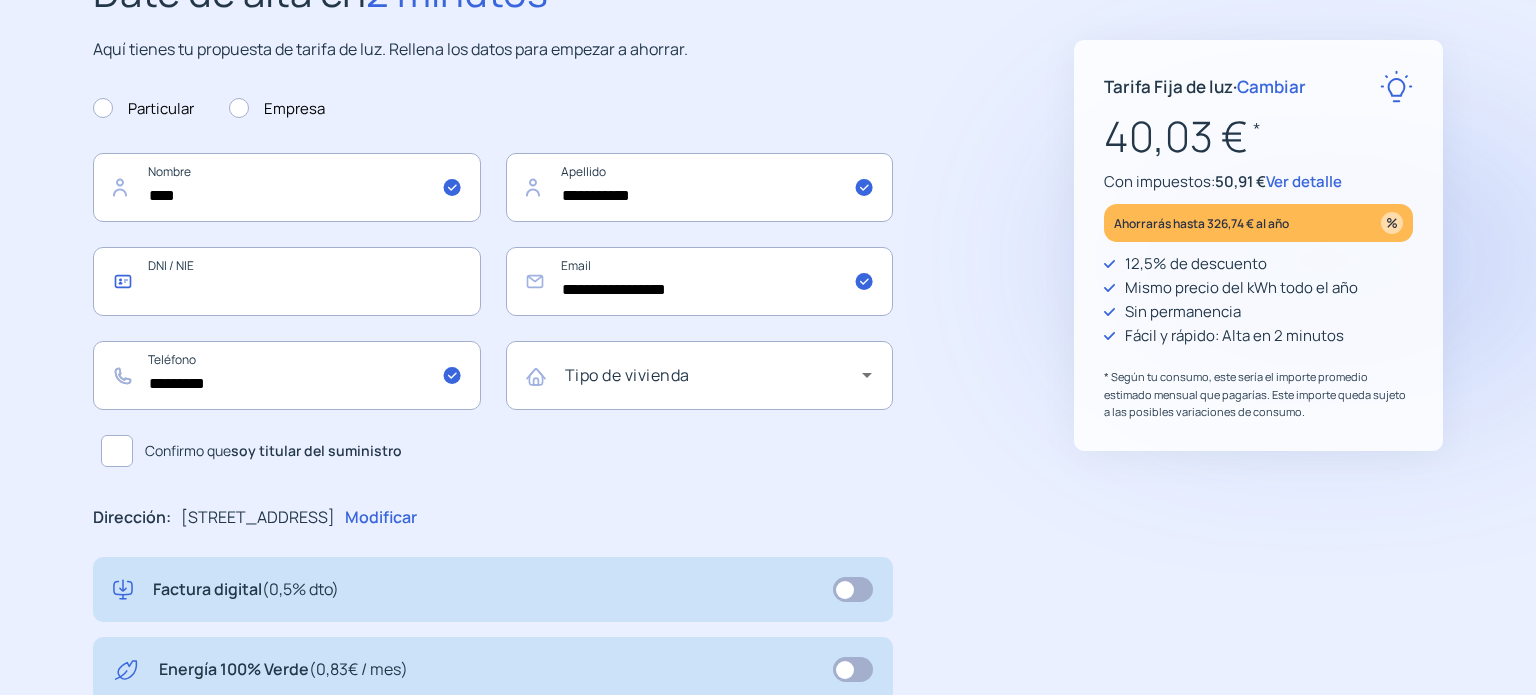 click 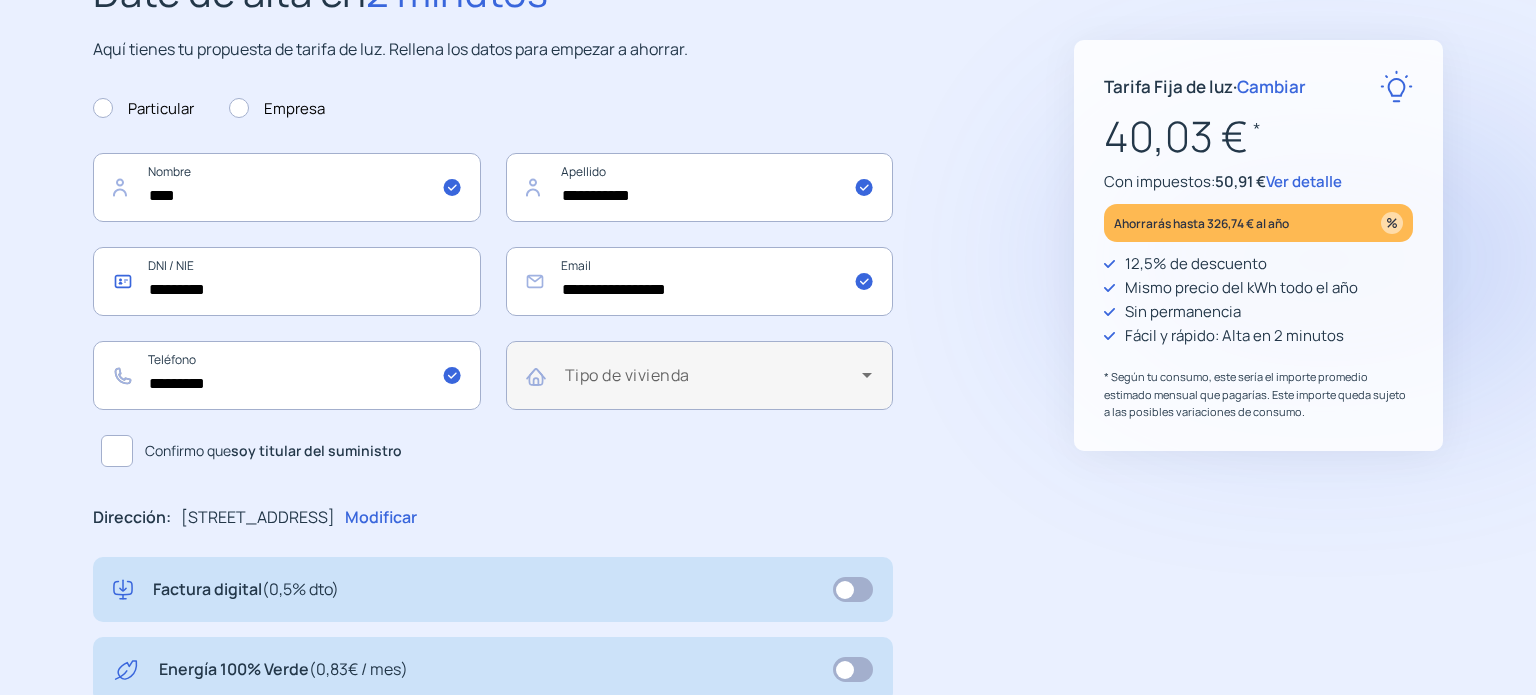 type on "*********" 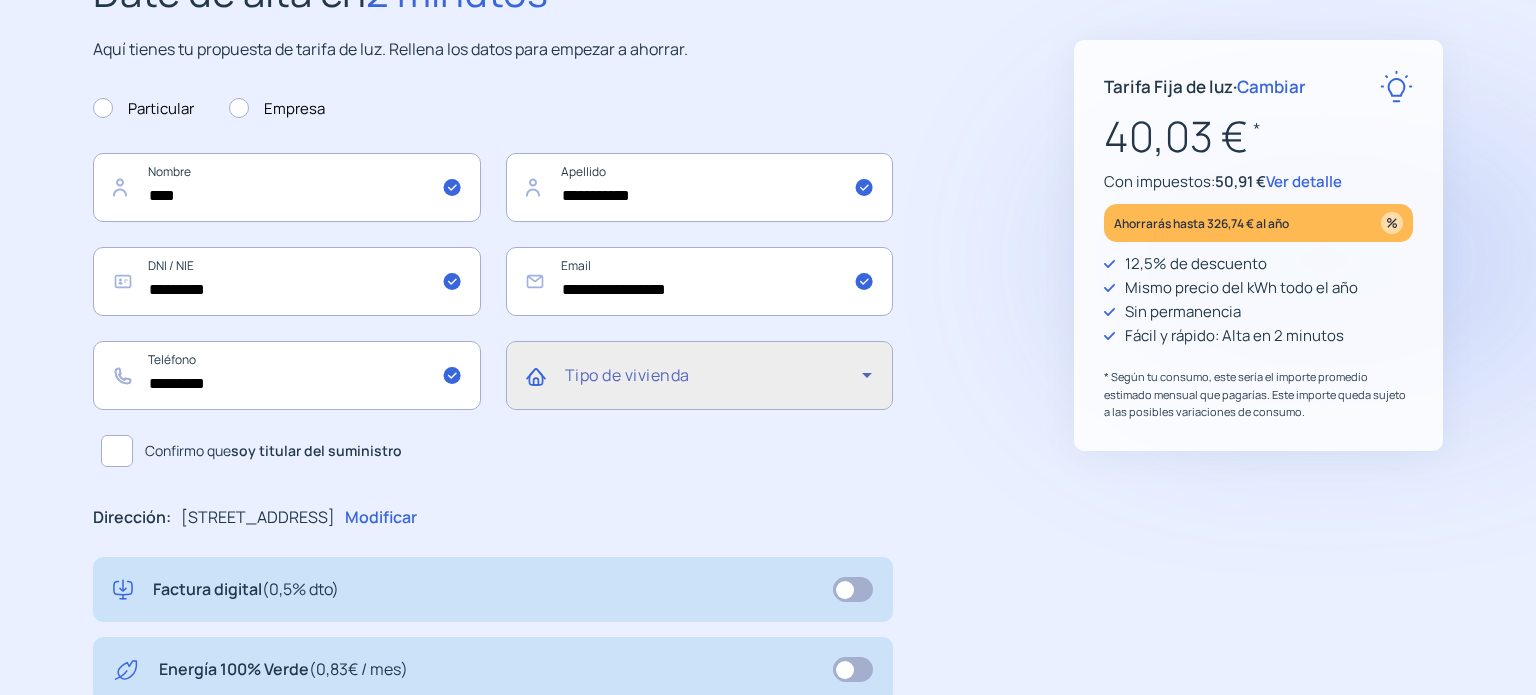 click at bounding box center (714, 383) 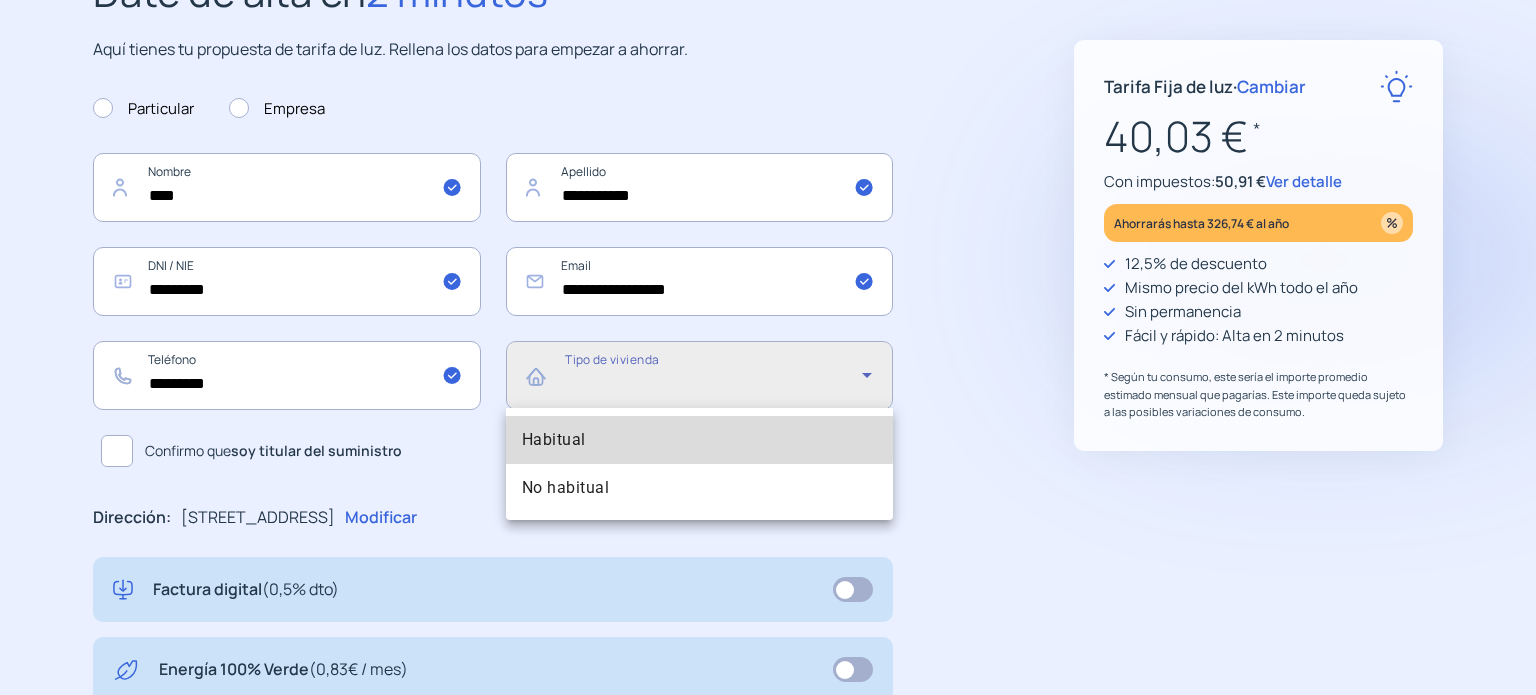 click on "Habitual" at bounding box center (700, 440) 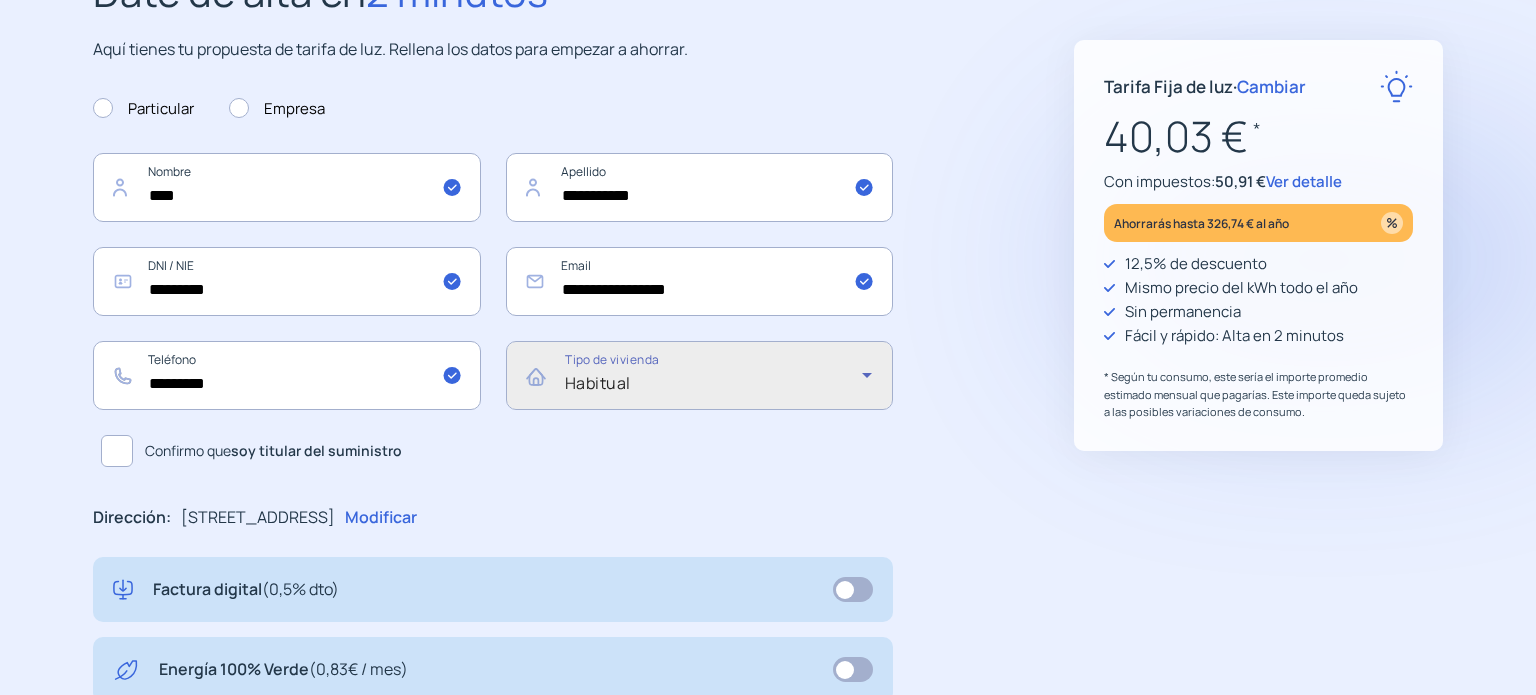 click 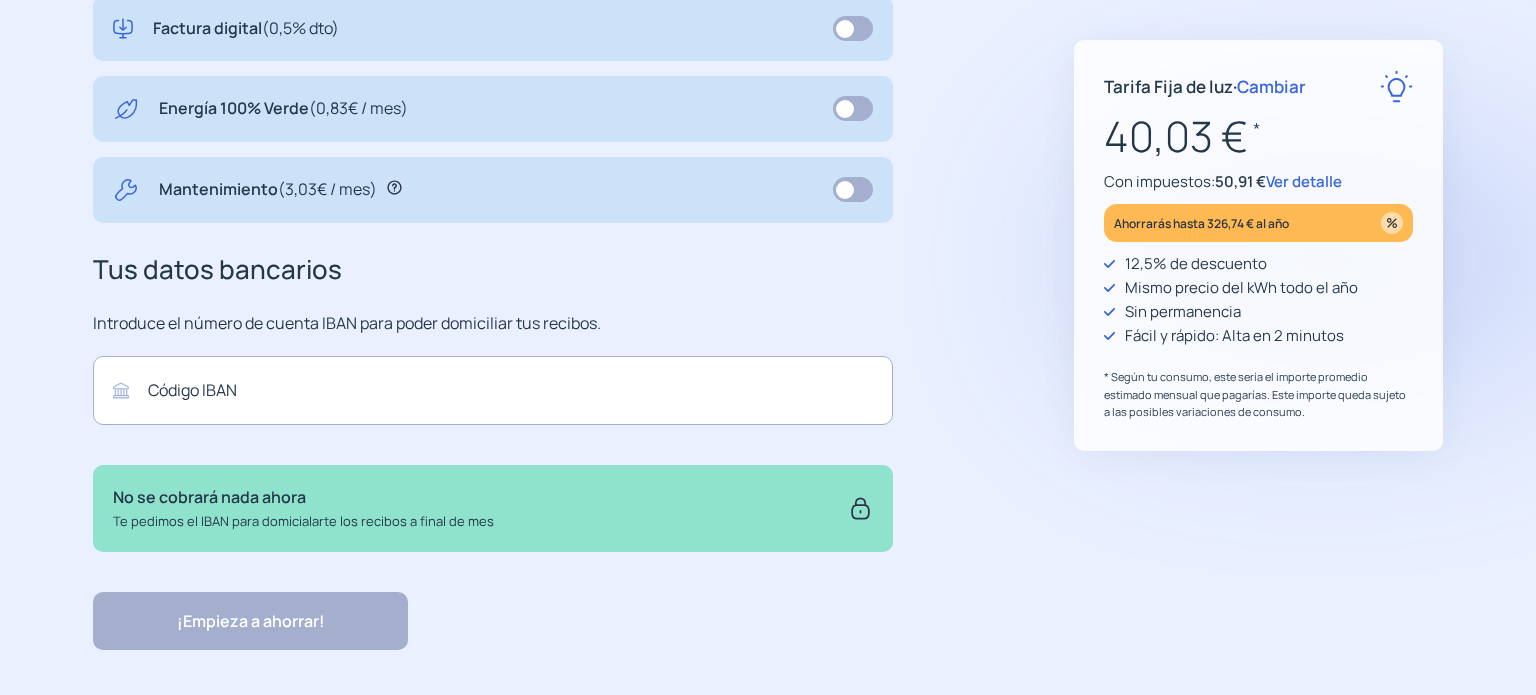scroll, scrollTop: 781, scrollLeft: 0, axis: vertical 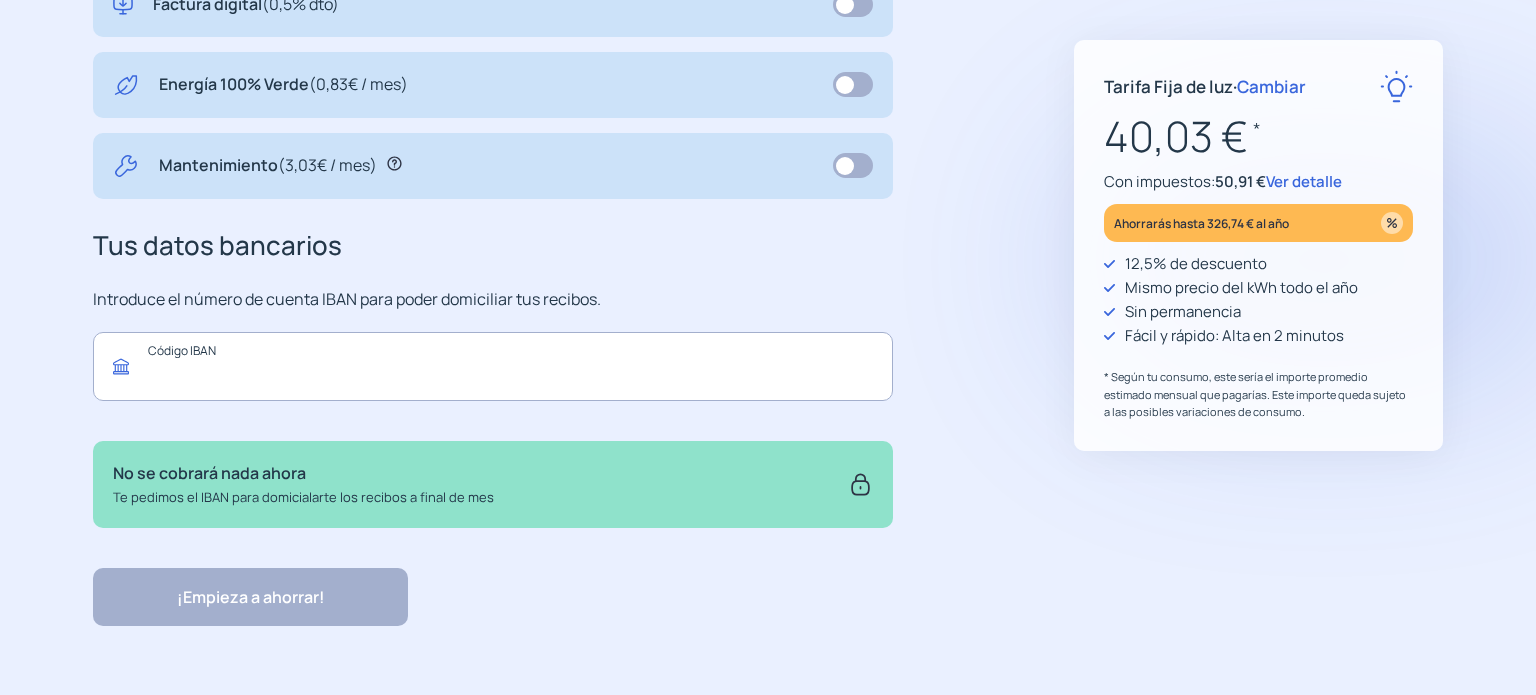 click 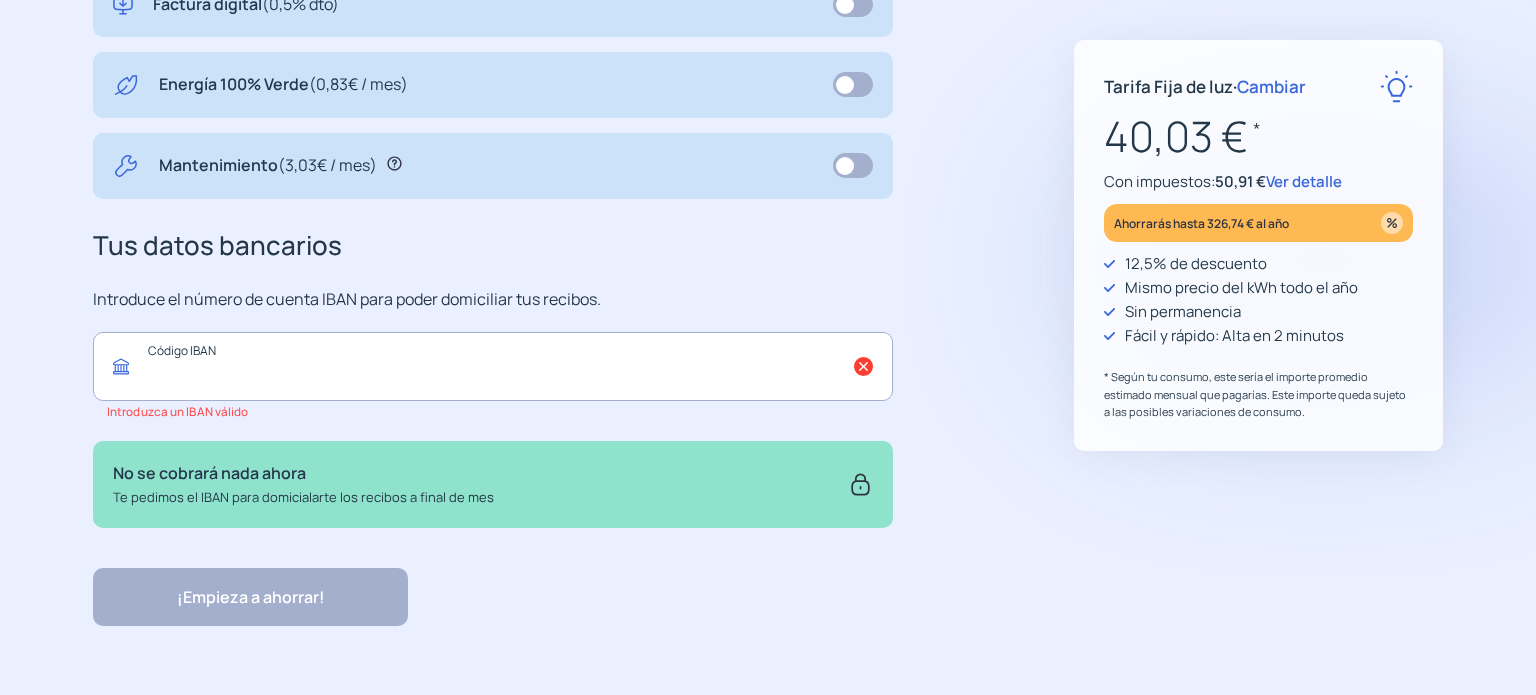 click 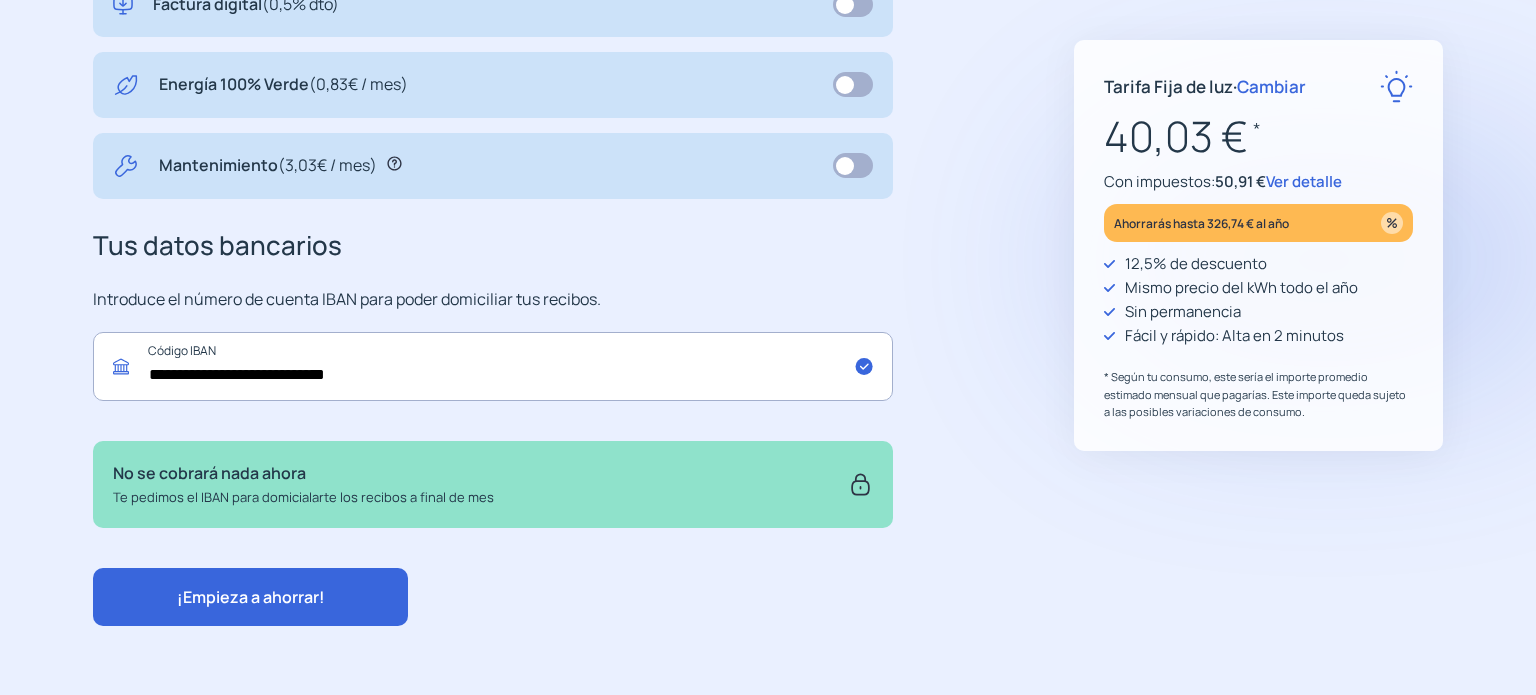 type on "**********" 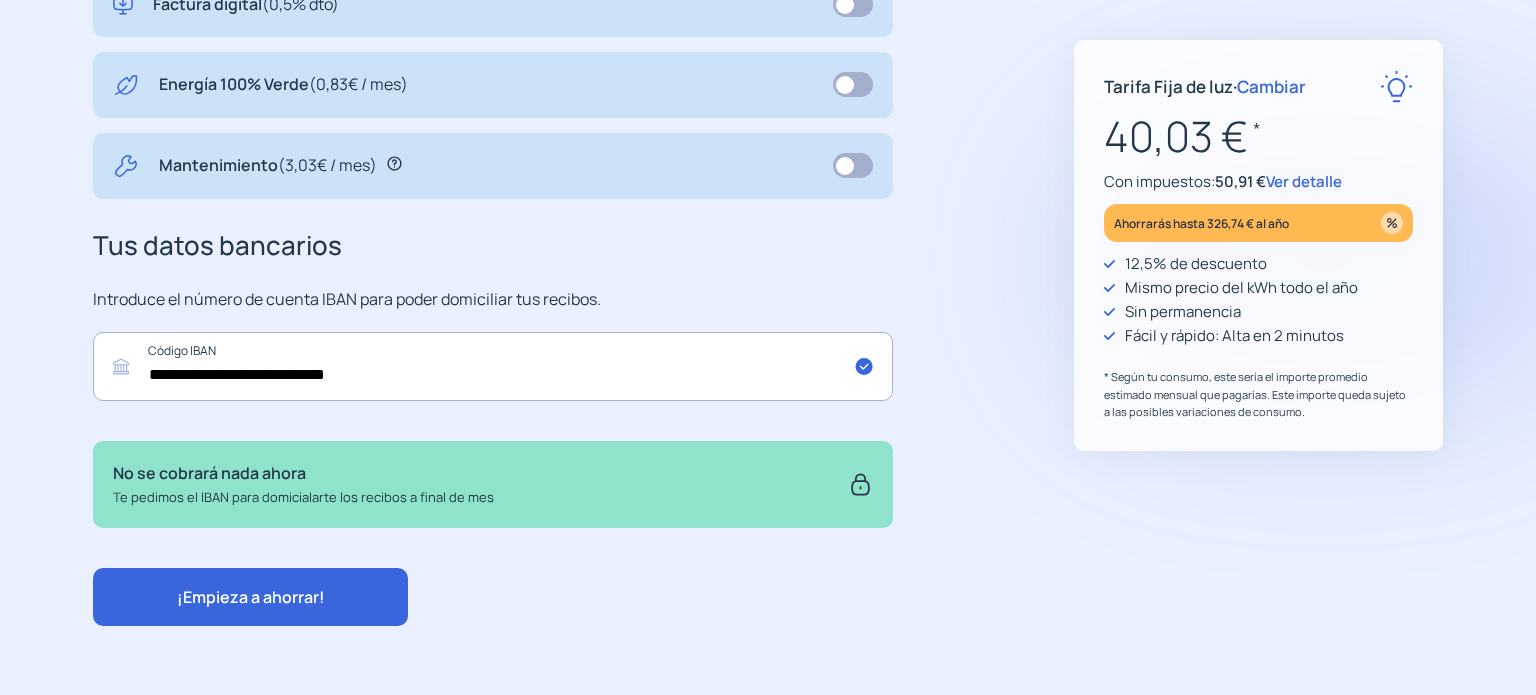 click on "¡Empieza a ahorrar!" 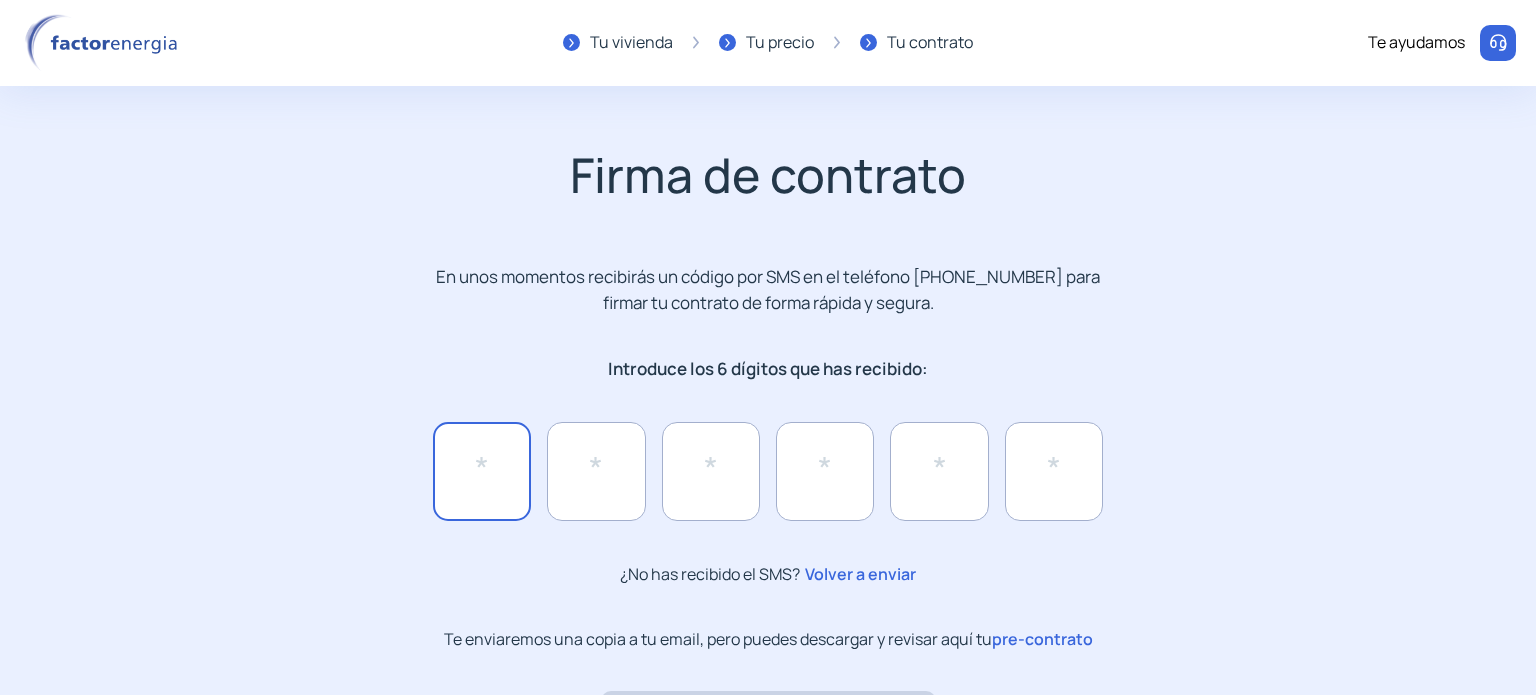 click 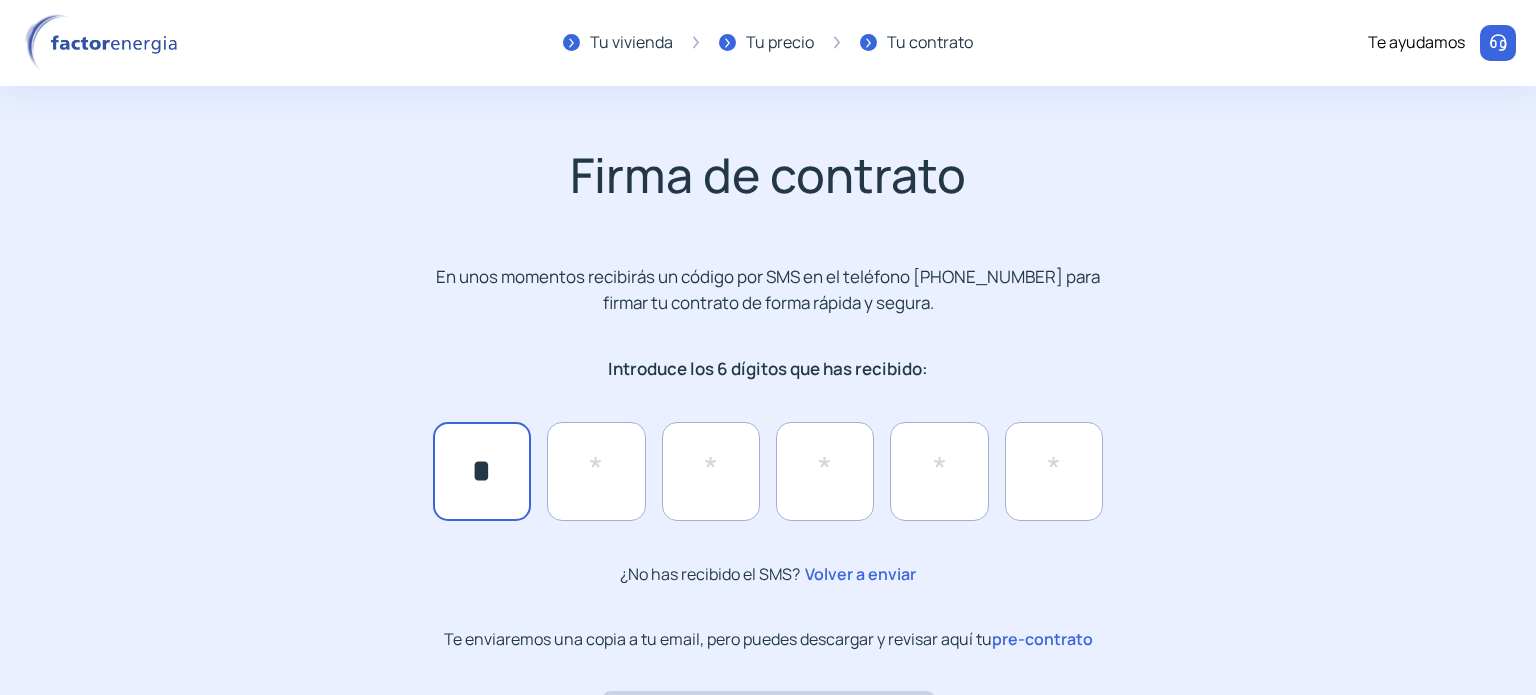 type on "*" 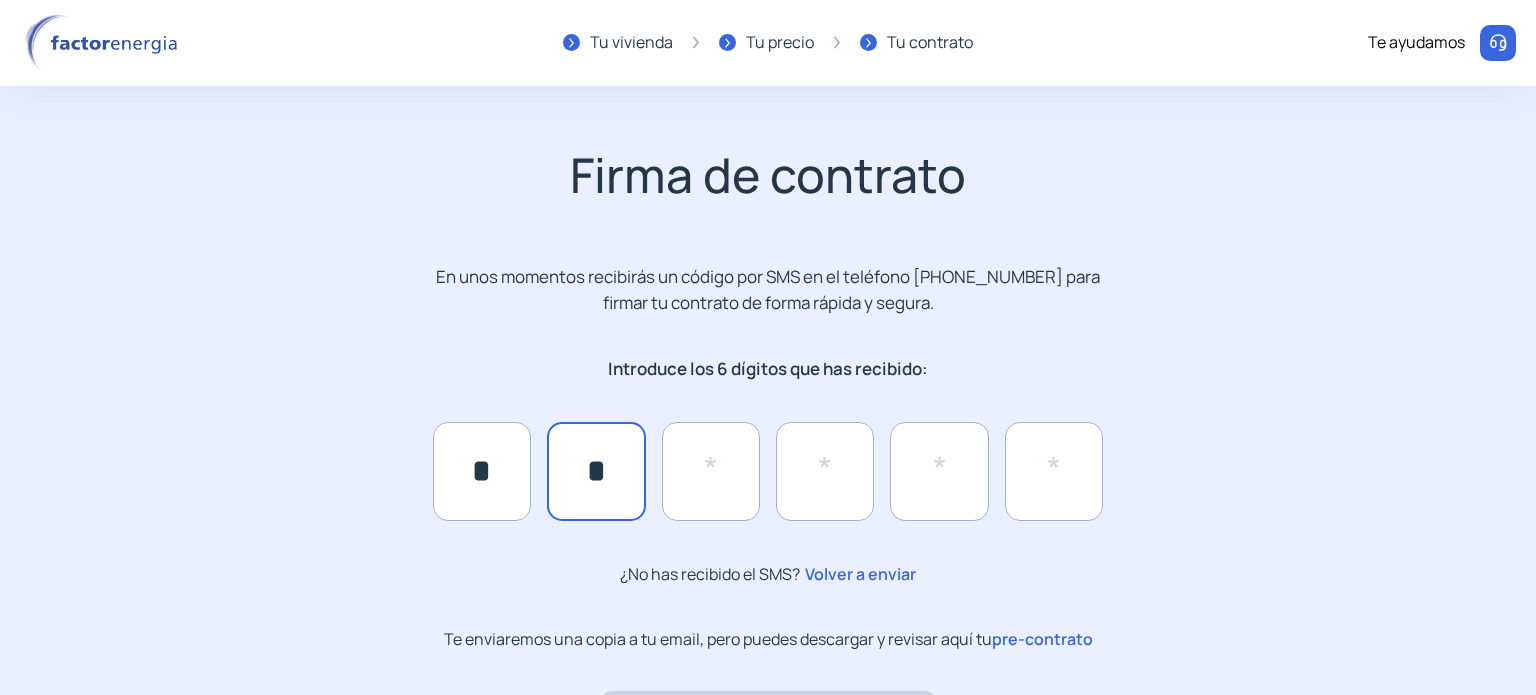 type on "*" 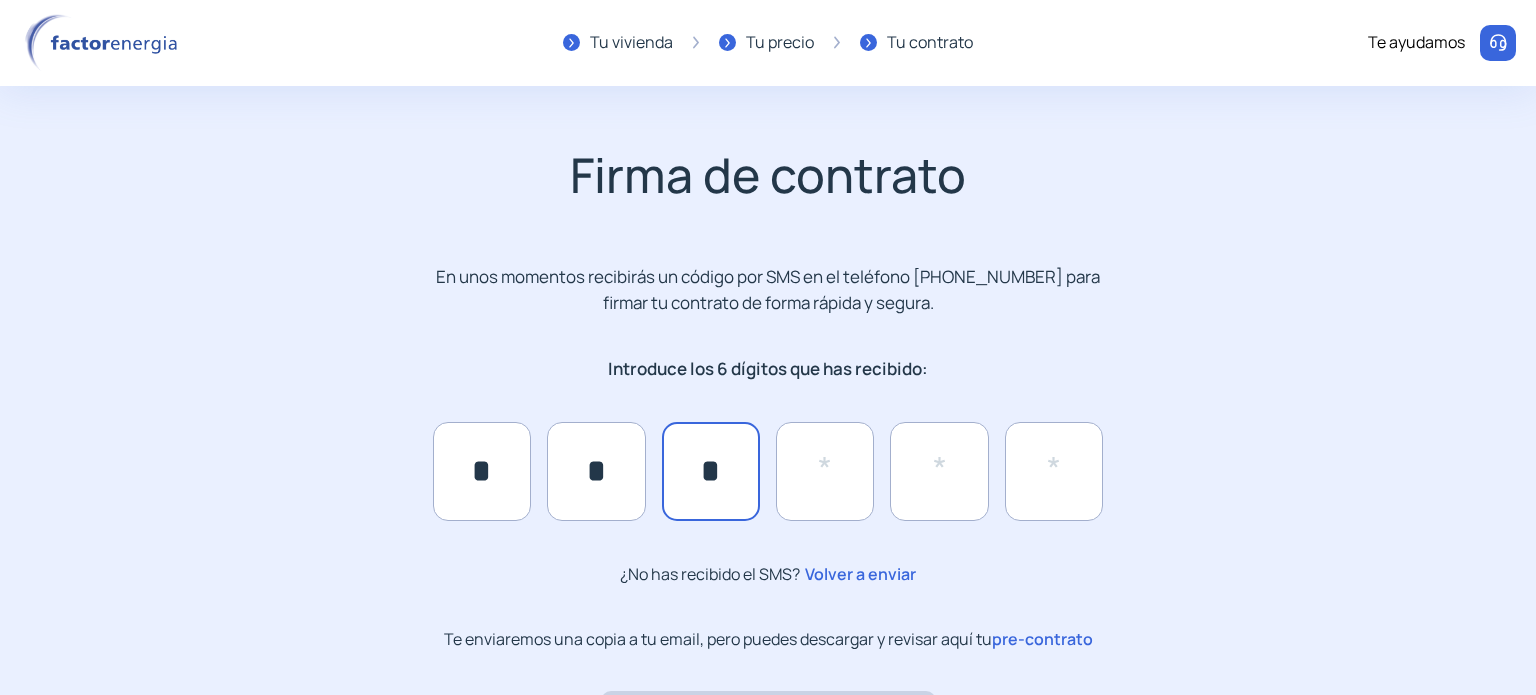 type on "*" 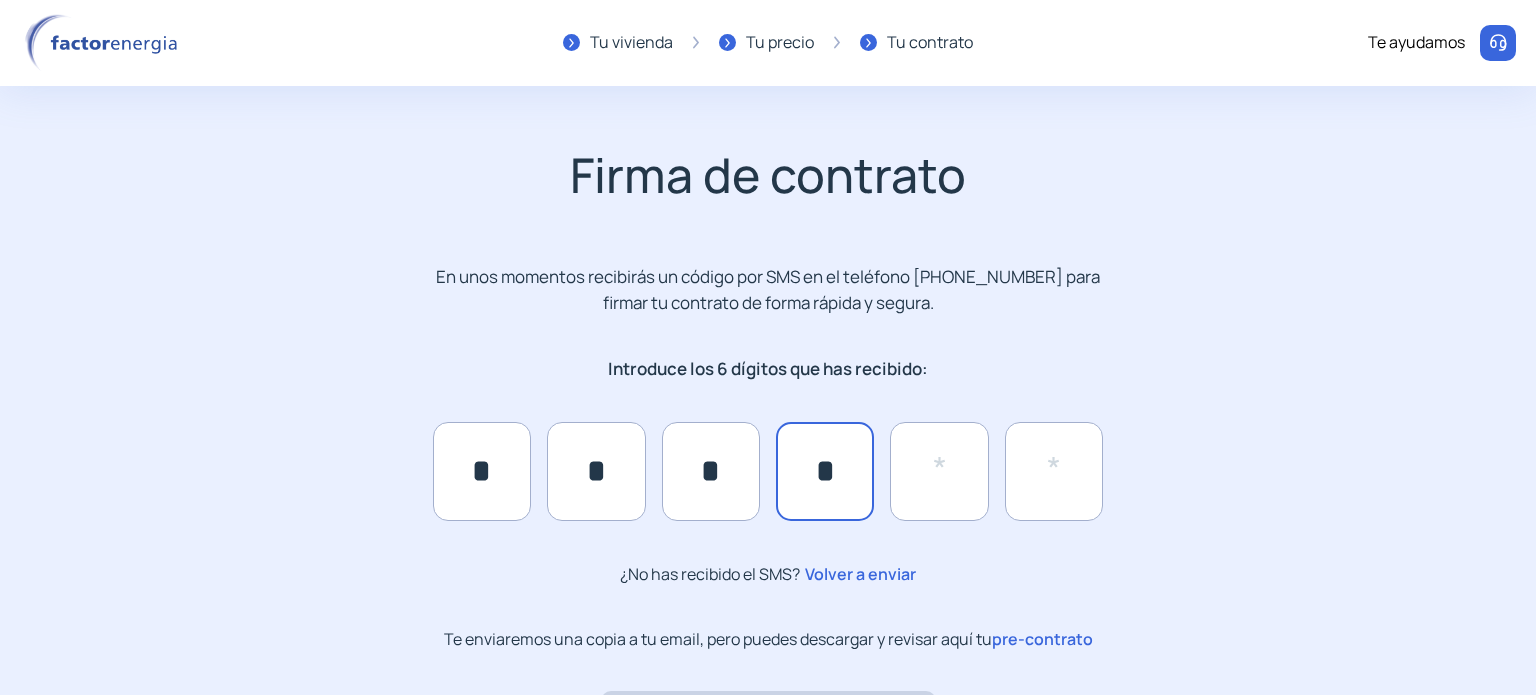type on "*" 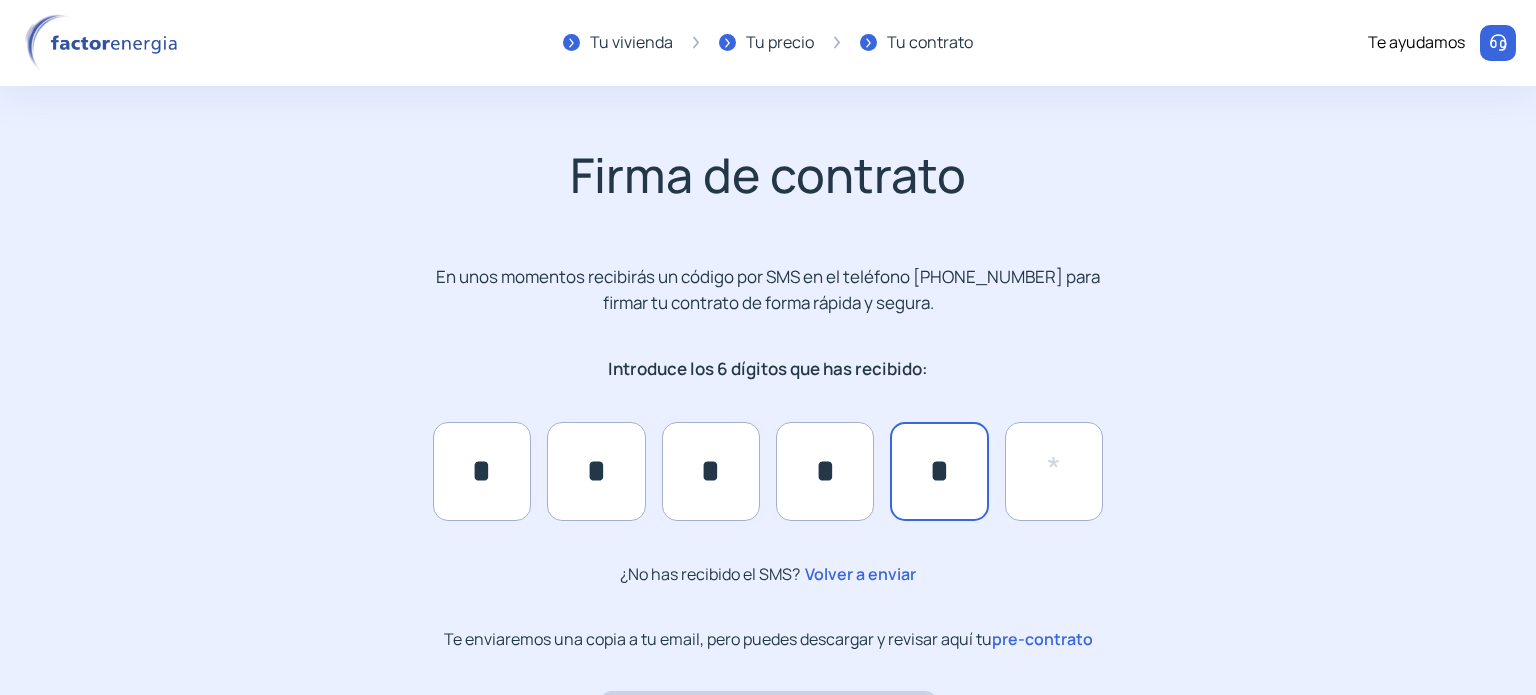 type on "*" 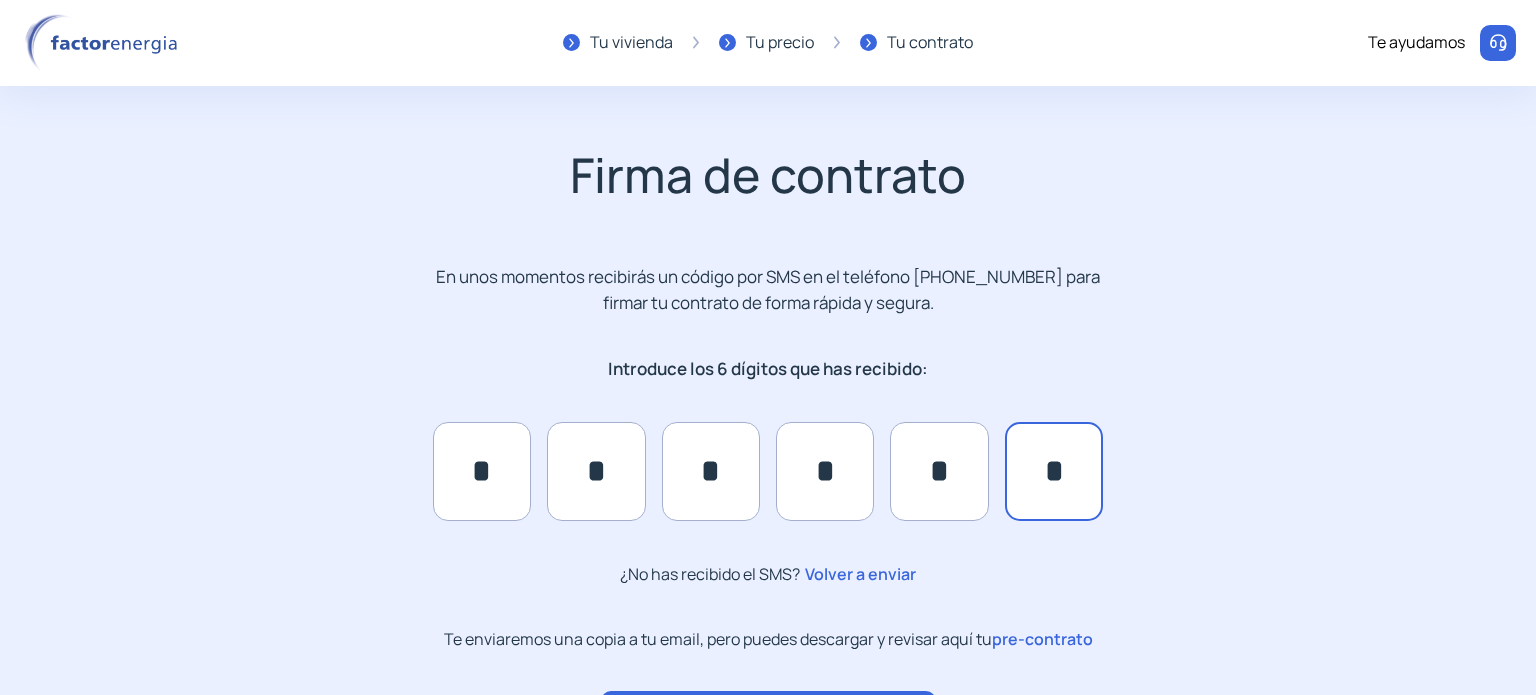 type on "*" 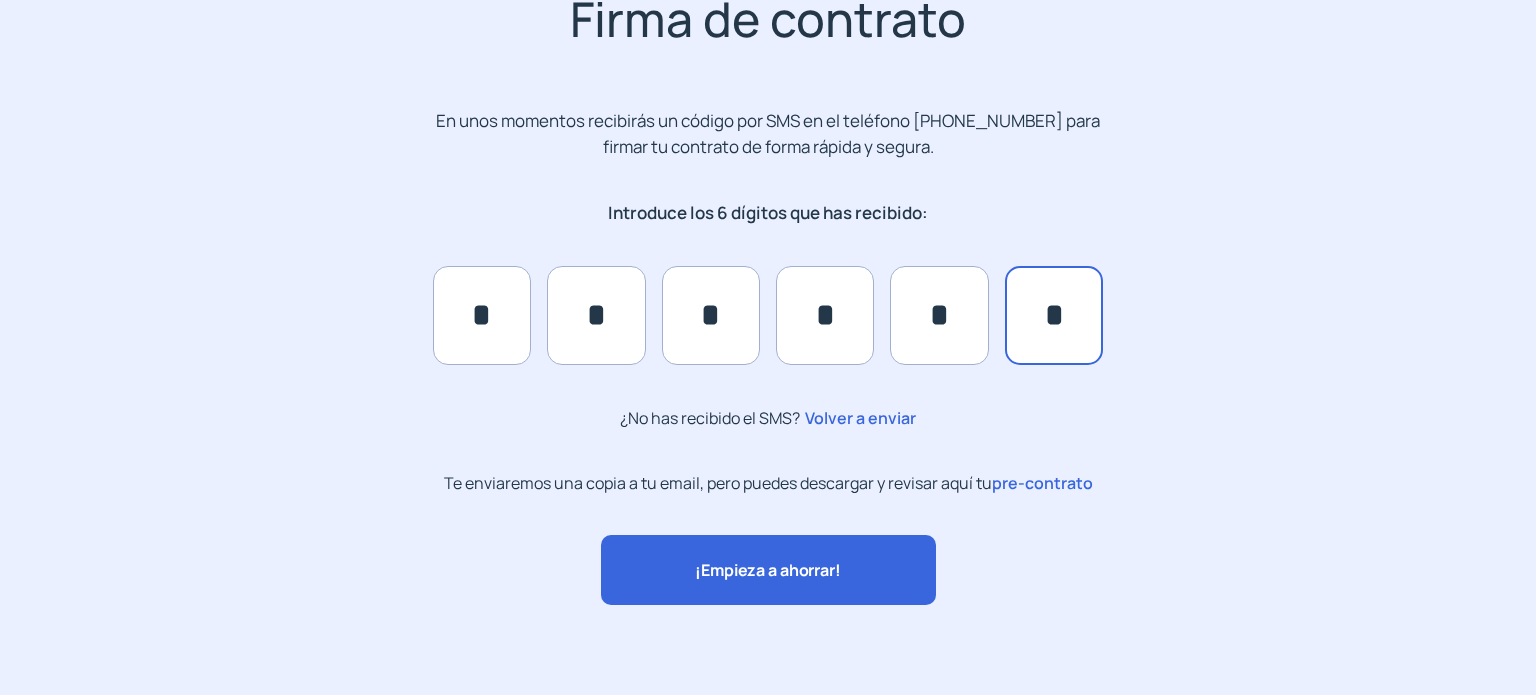 scroll, scrollTop: 156, scrollLeft: 0, axis: vertical 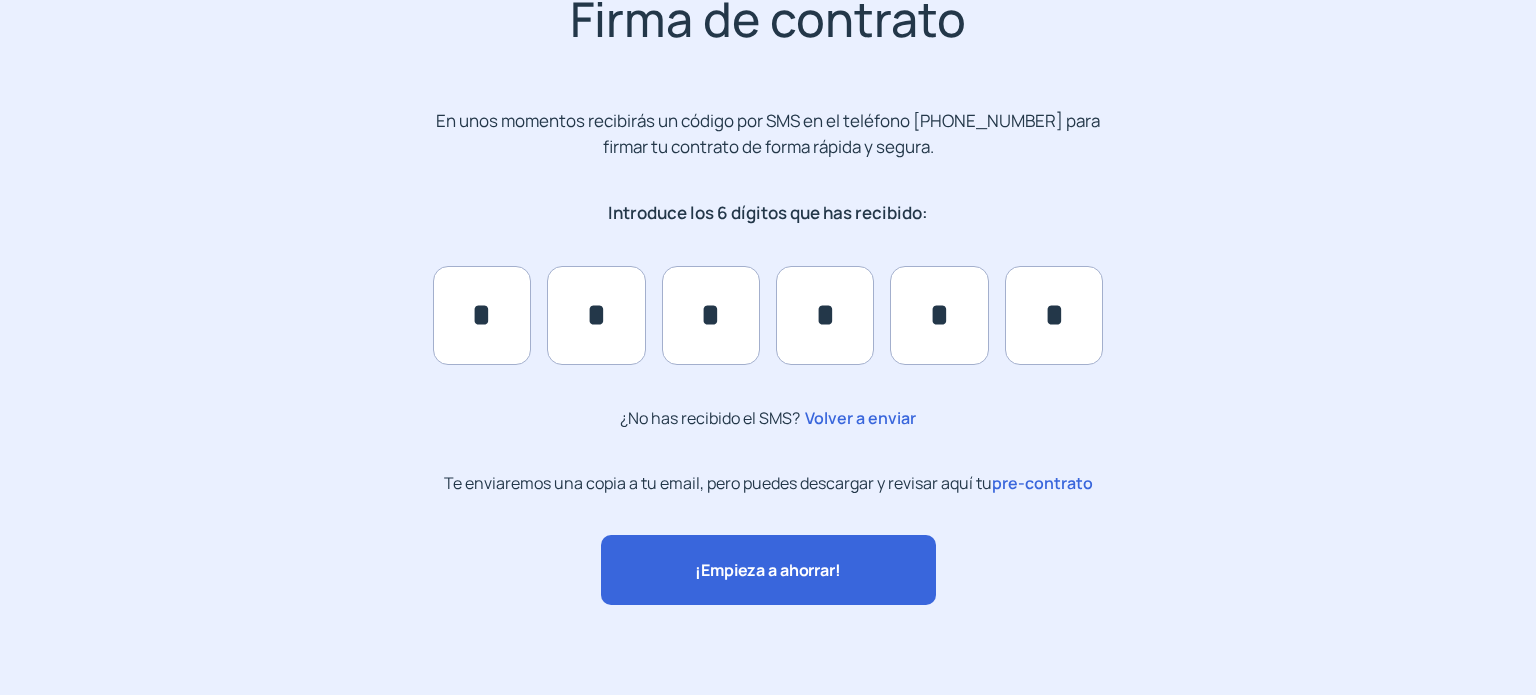 click on "¡Empieza a ahorrar!" 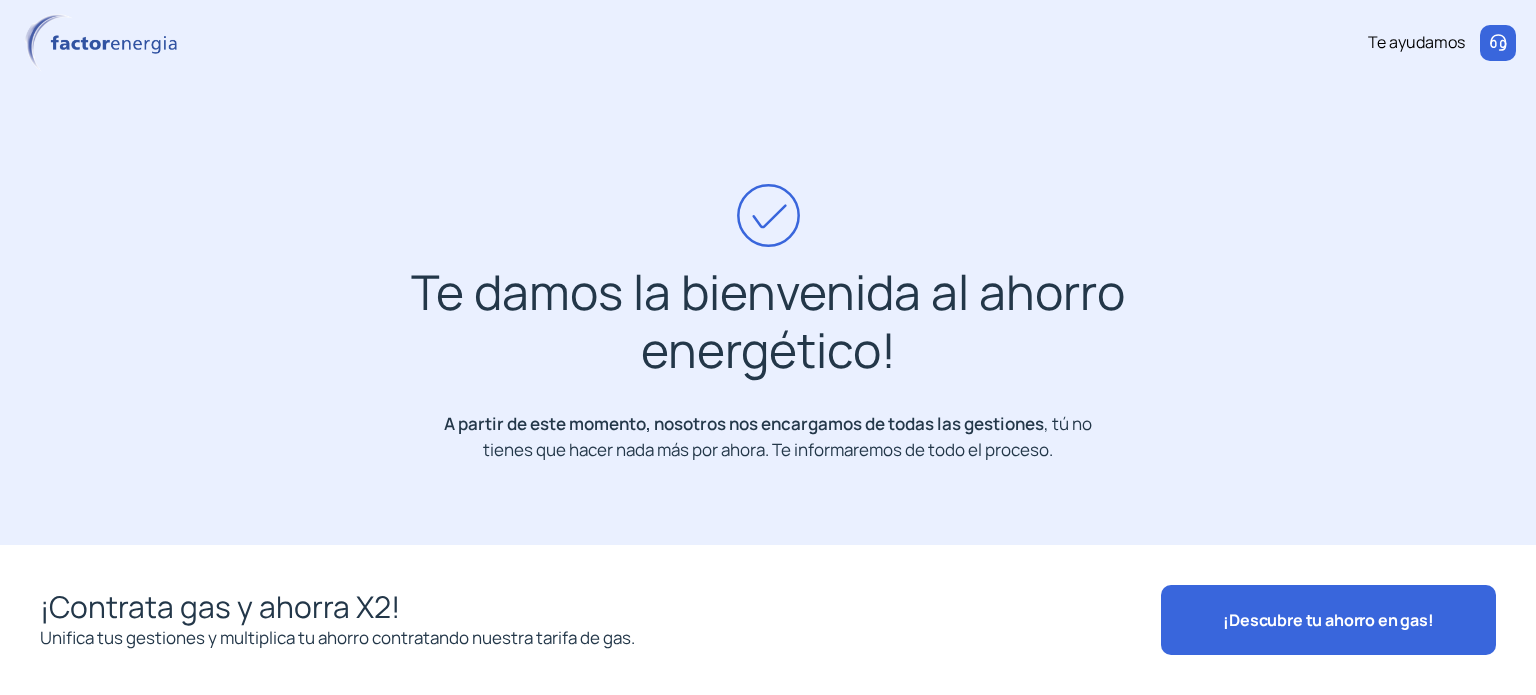 scroll, scrollTop: 0, scrollLeft: 0, axis: both 